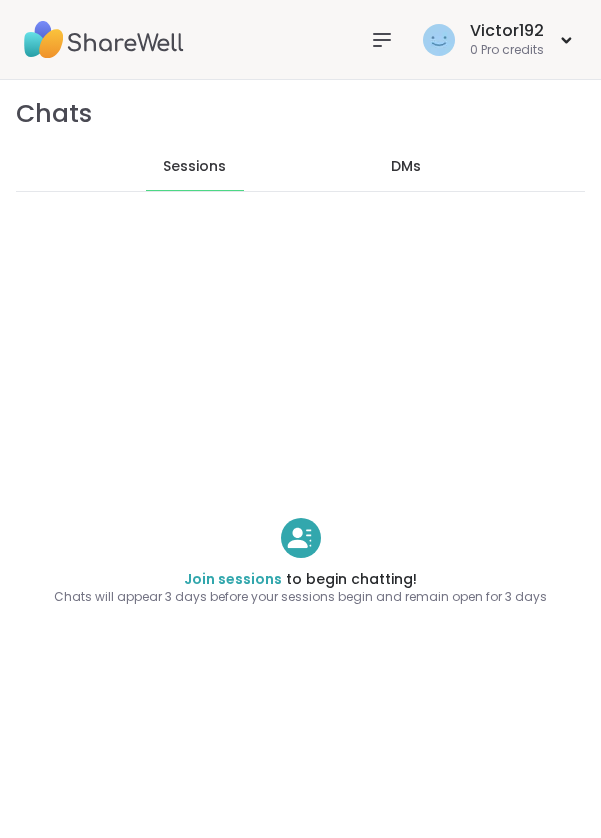 scroll, scrollTop: 0, scrollLeft: 0, axis: both 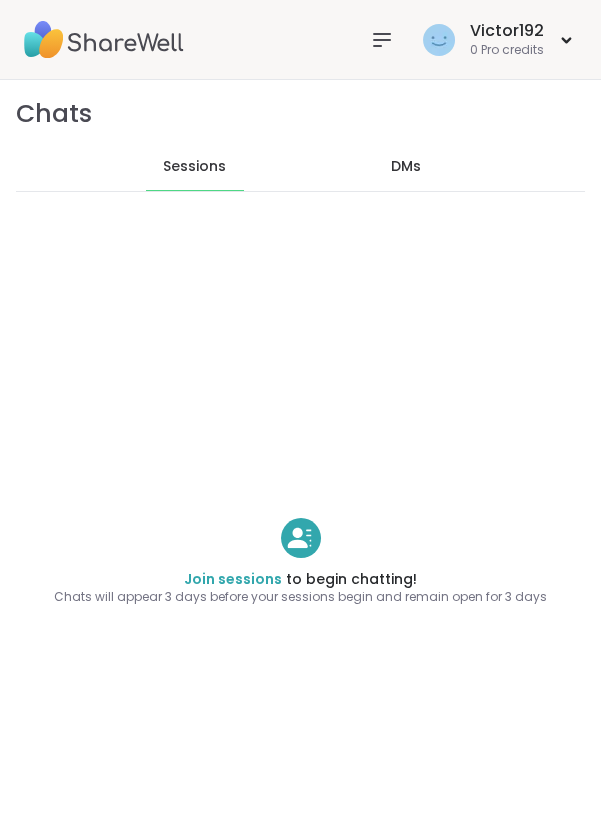 click on "DMs" at bounding box center (406, 167) 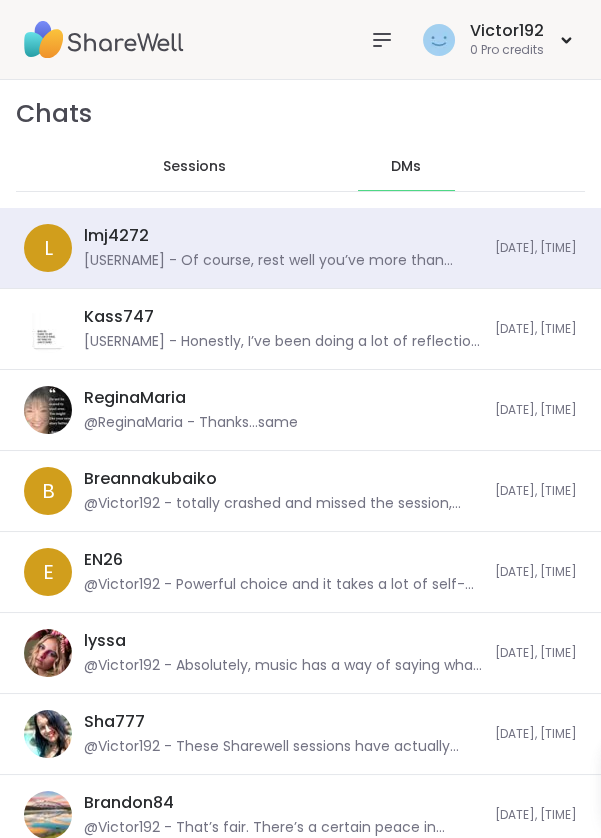 scroll, scrollTop: 0, scrollLeft: 0, axis: both 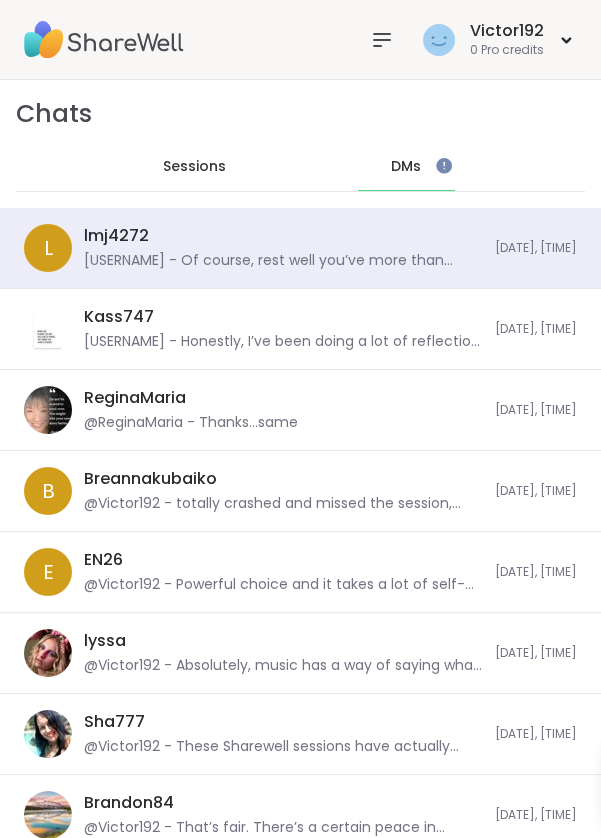 click on "lmj4272 @Victor192 - Of course, rest well you’ve more than earned it.
As for the field, I’m drawn to roles that allow me to support others while growing myself something rooted in communication, creativity or even global community work.
I’ll share more when you’re free. Just grateful you’re open to this conversation" at bounding box center [283, 248] 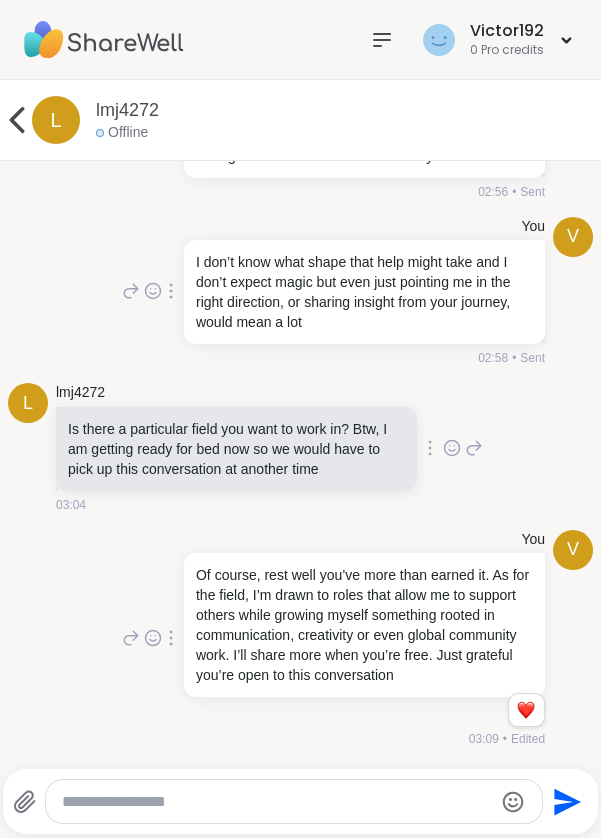 scroll, scrollTop: 13793, scrollLeft: 0, axis: vertical 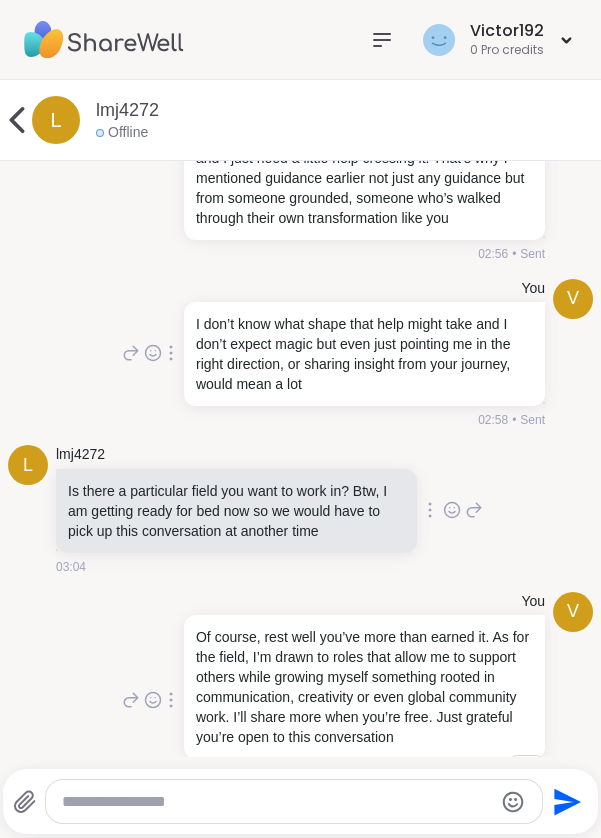 click on "l" at bounding box center [56, 120] 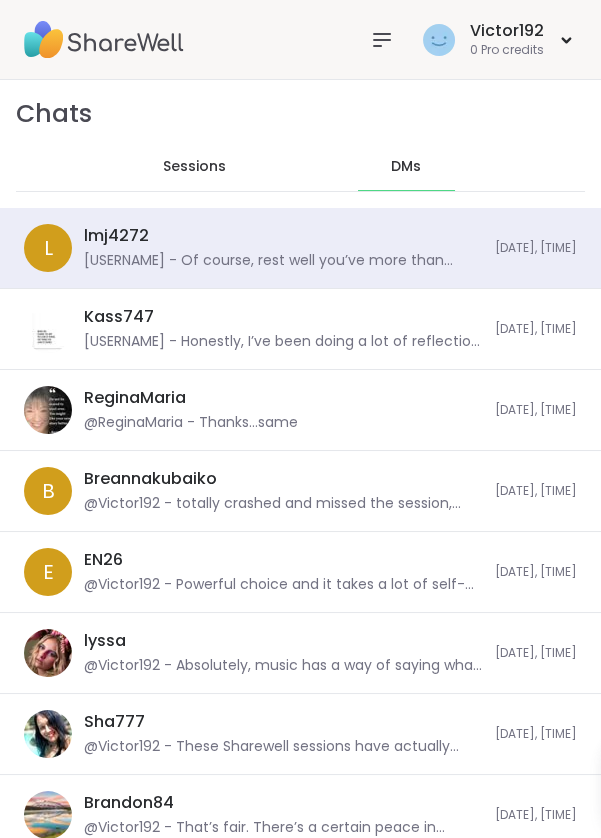 scroll, scrollTop: 40209, scrollLeft: 0, axis: vertical 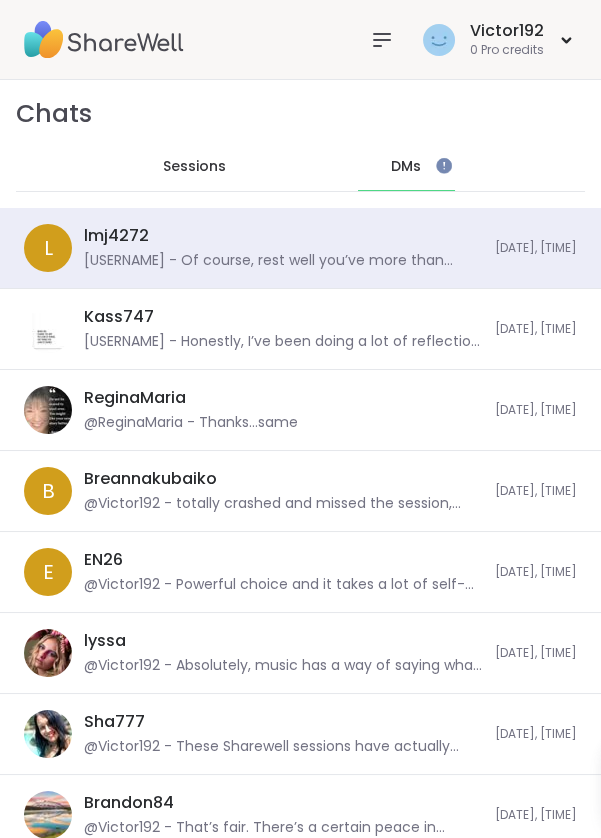 click on "lmj4272 @Victor192 - Of course, rest well you’ve more than earned it.
As for the field, I’m drawn to roles that allow me to support others while growing myself something rooted in communication, creativity or even global community work.
I’ll share more when you’re free. Just grateful you’re open to this conversation" at bounding box center (283, 248) 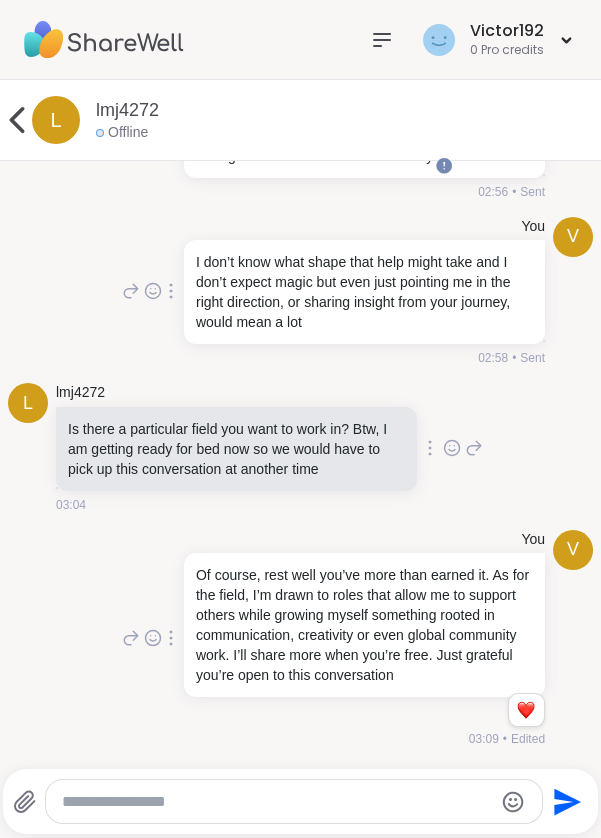 scroll, scrollTop: 13793, scrollLeft: 0, axis: vertical 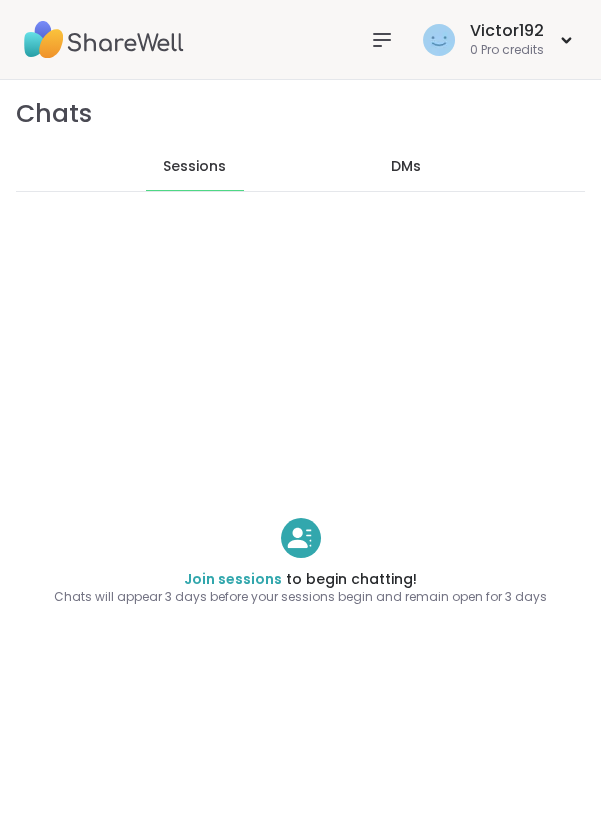 click on "DMs" at bounding box center (406, 167) 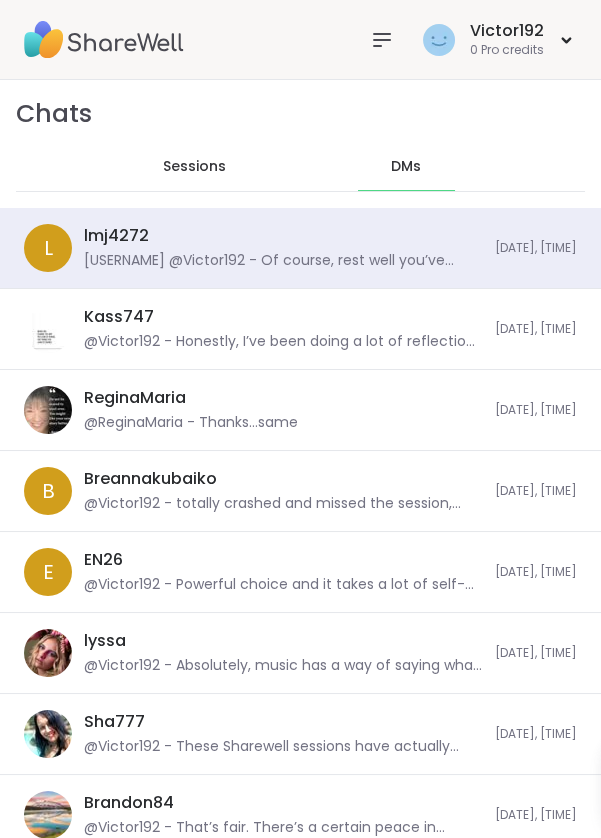 scroll, scrollTop: 13889, scrollLeft: 0, axis: vertical 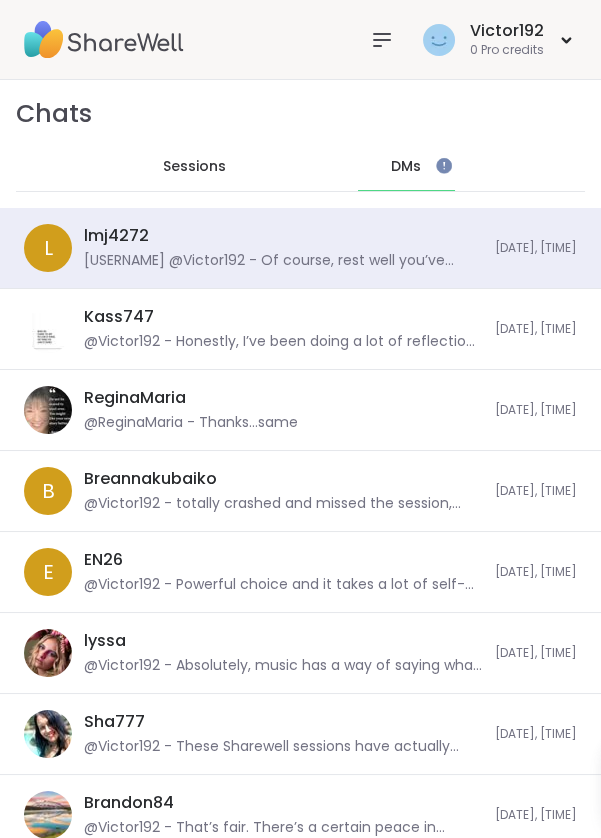 click on "[USERNAME] - Of course, rest well you’ve more than earned it.
As for the field, I’m drawn to roles that allow me to support others while growing myself something rooted in communication, creativity or even global community work.
I’ll share more when you’re free. Just grateful you’re open to this conversation" at bounding box center [283, 261] 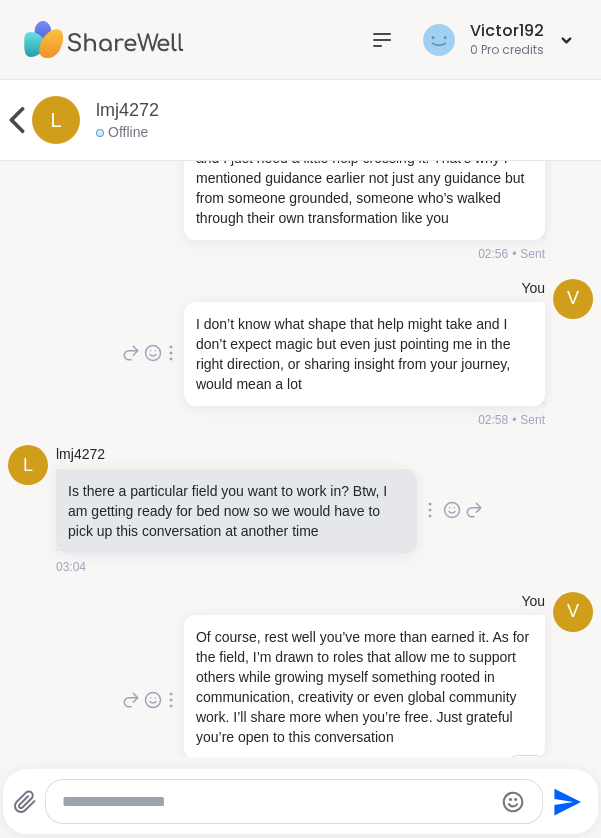 click on "0 Pro credits" at bounding box center [507, 50] 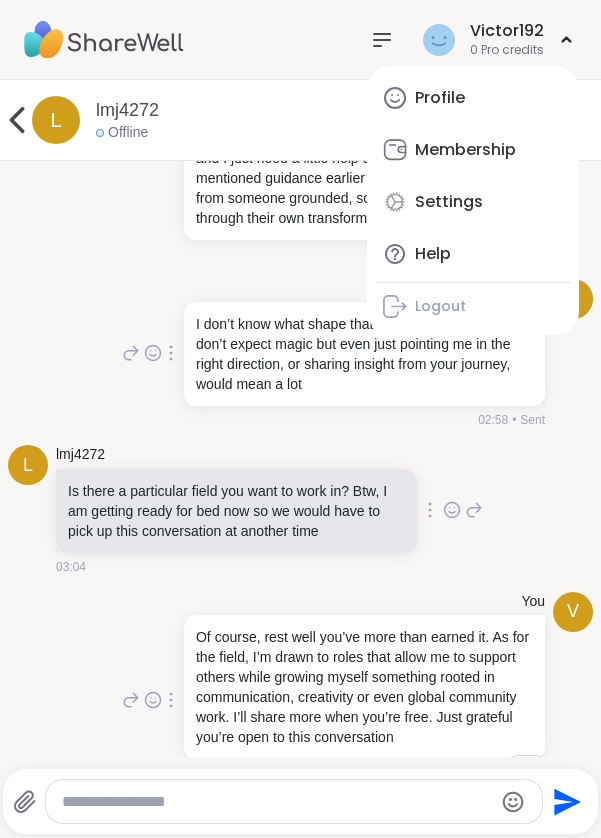 click 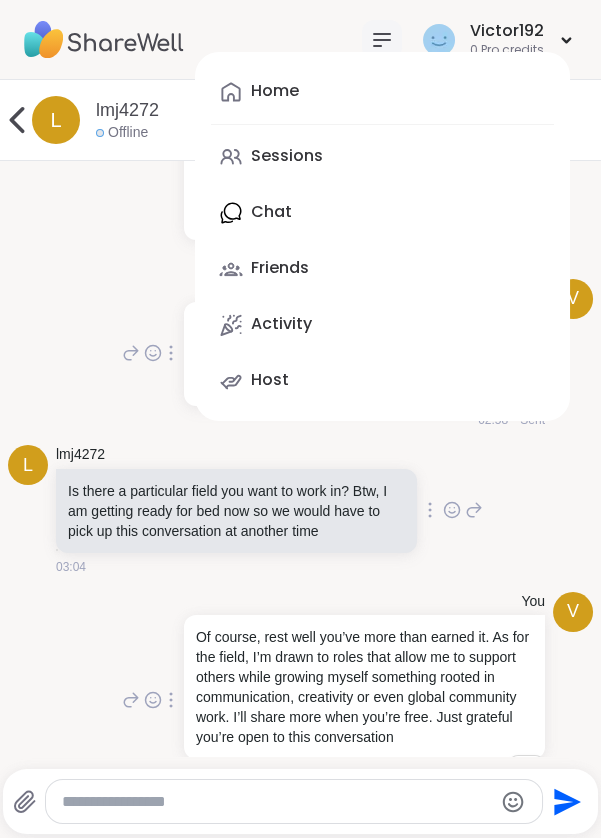 click 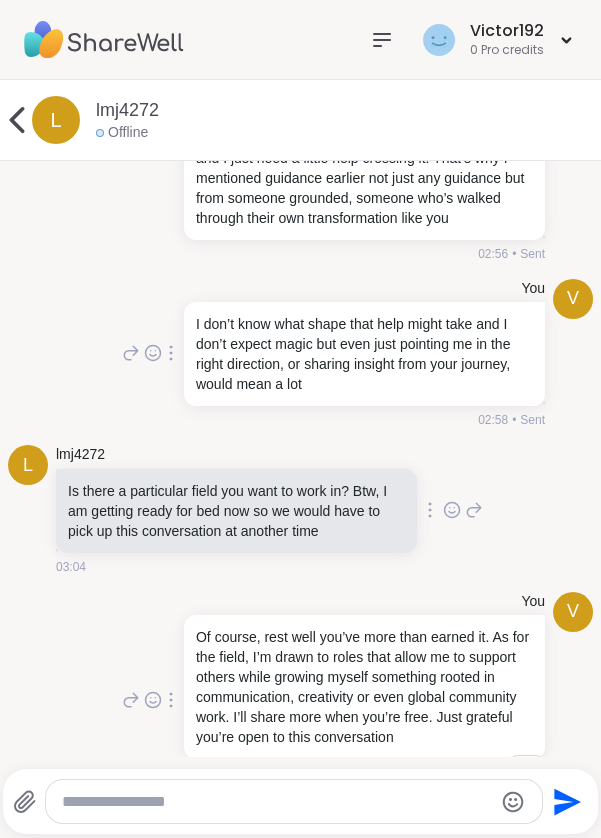click on "l" at bounding box center (56, 120) 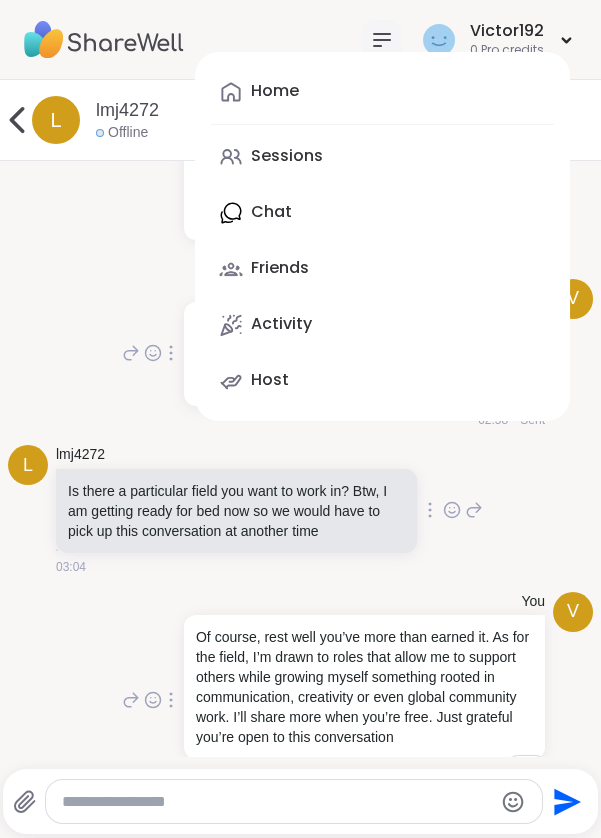 click on "Sessions" at bounding box center [382, 157] 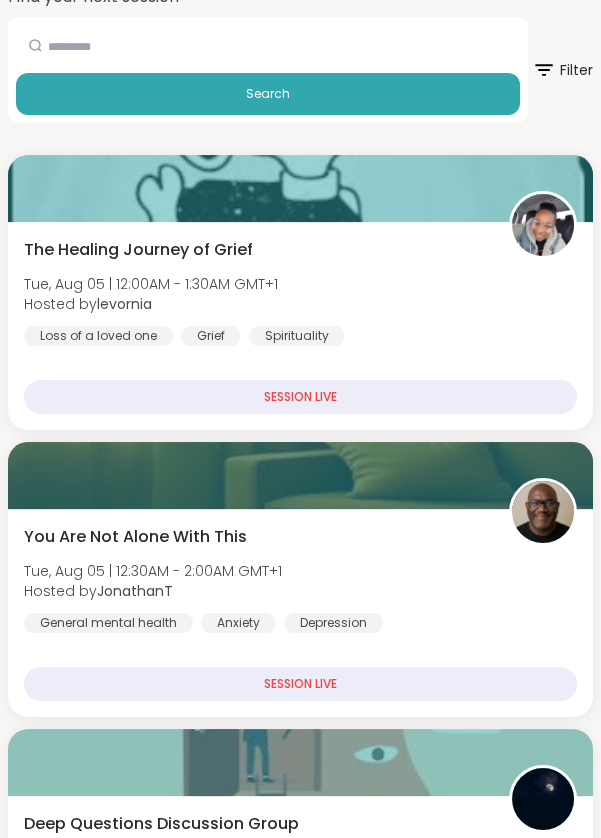 scroll, scrollTop: 0, scrollLeft: 0, axis: both 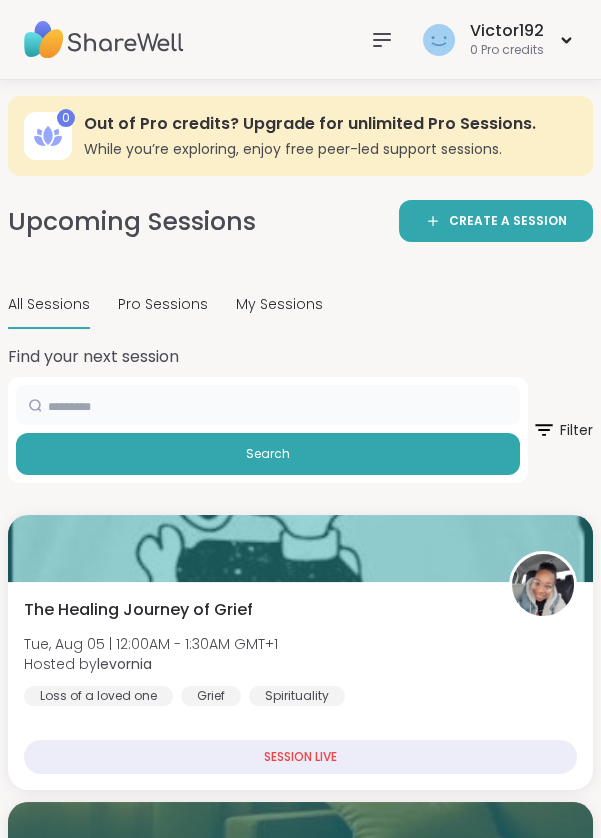 click at bounding box center [268, 405] 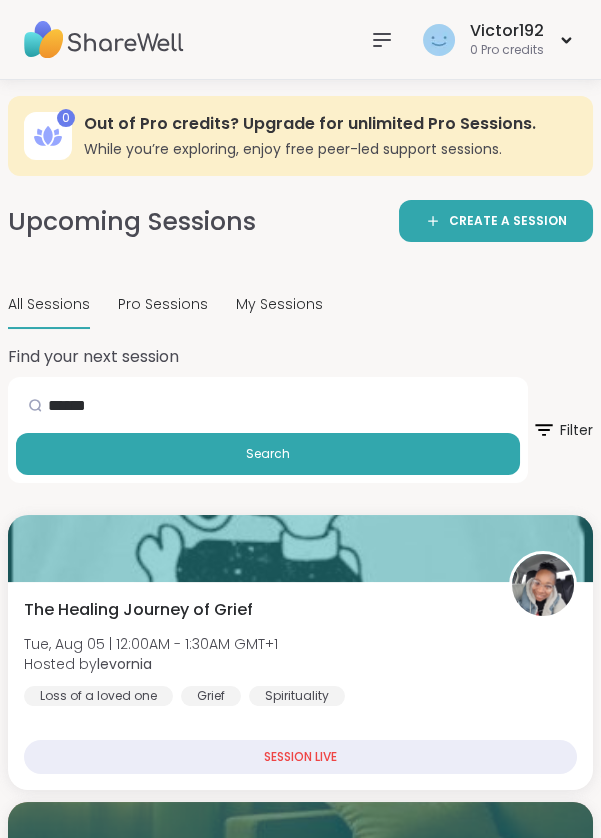 click on "Search" at bounding box center [268, 454] 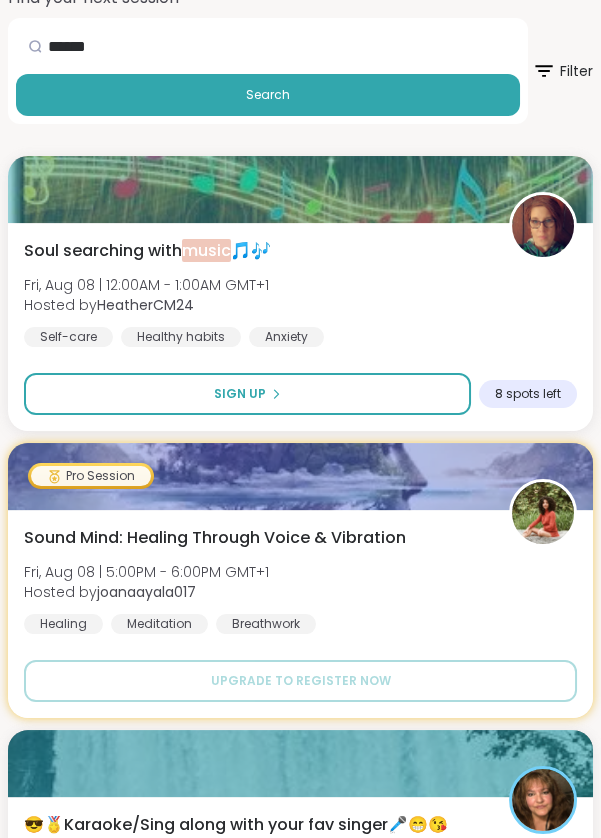 scroll, scrollTop: 360, scrollLeft: 0, axis: vertical 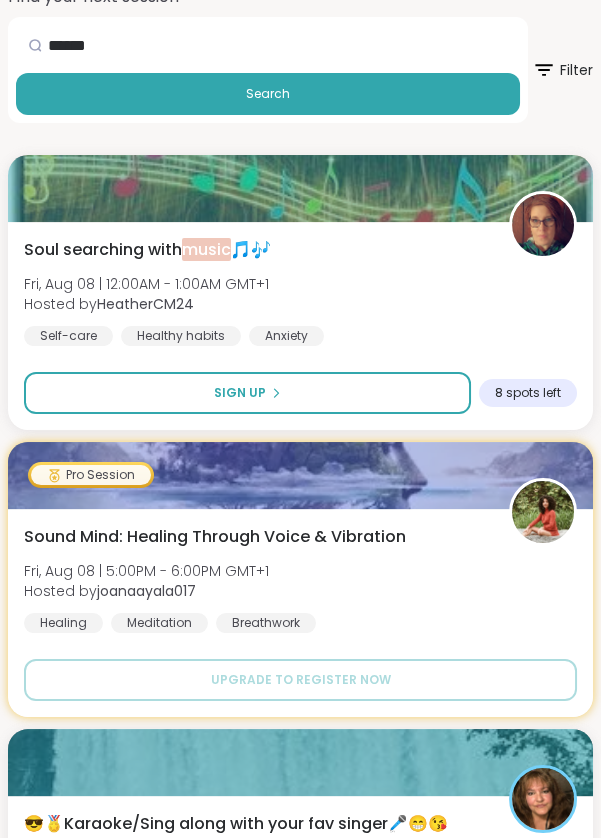 click on "Sign Up" at bounding box center [247, 393] 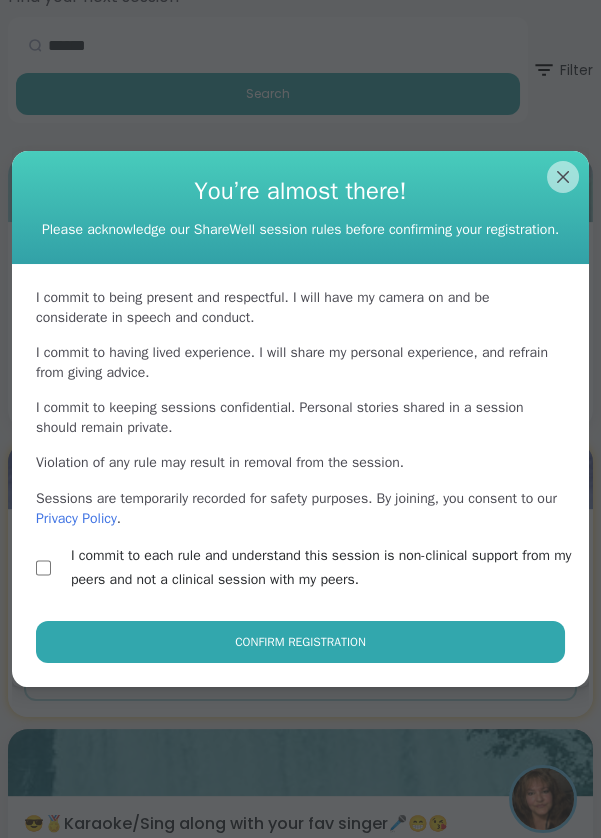 click on "Confirm Registration" at bounding box center (300, 642) 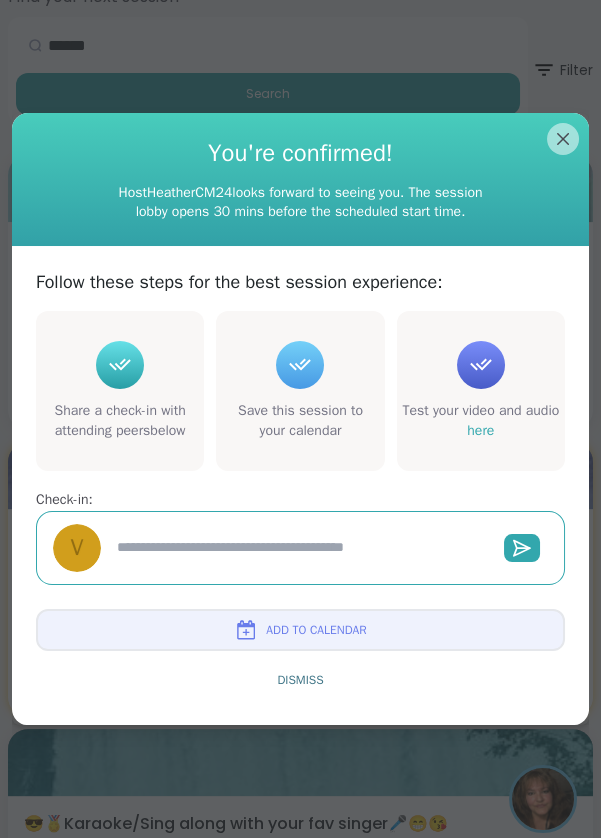 click at bounding box center (298, 547) 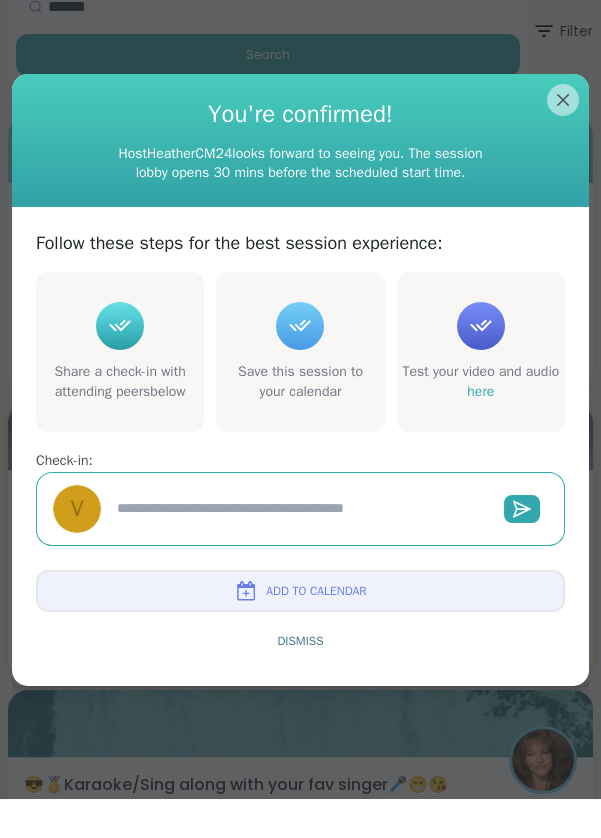 scroll, scrollTop: 360, scrollLeft: 0, axis: vertical 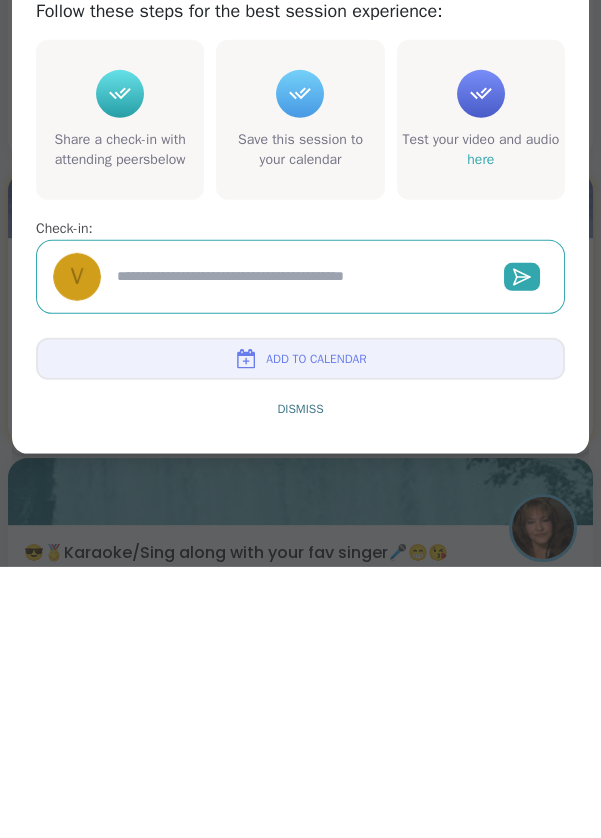 click on "Add to Calendar" at bounding box center (300, 630) 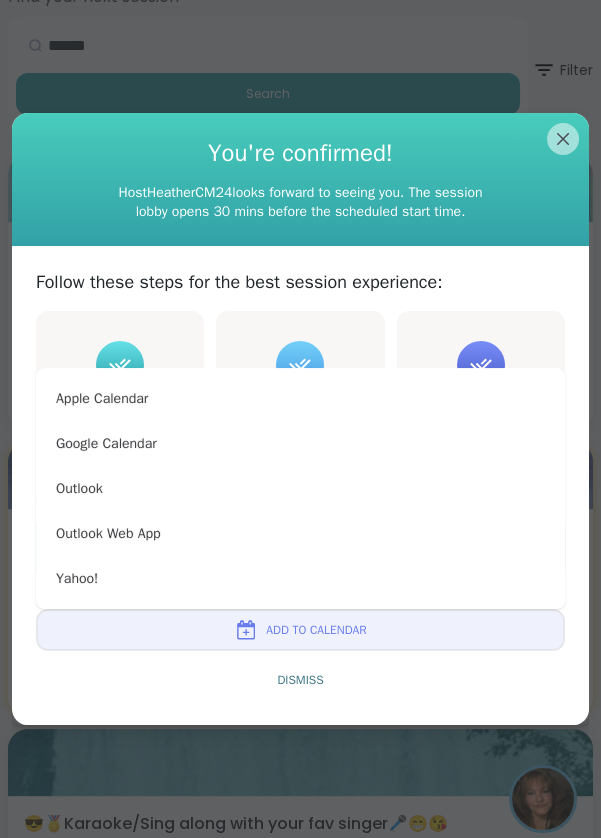 click on "Google Calendar" at bounding box center (300, 443) 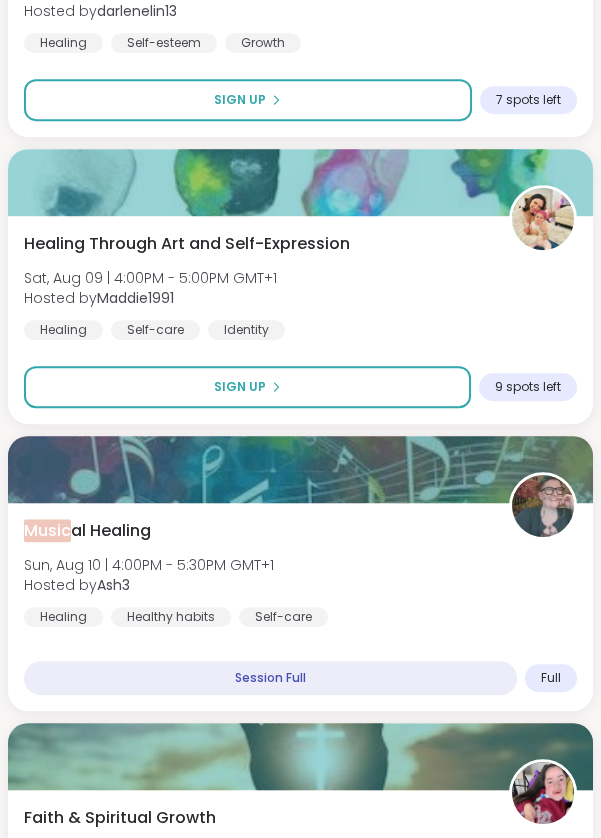 scroll, scrollTop: 1356, scrollLeft: 0, axis: vertical 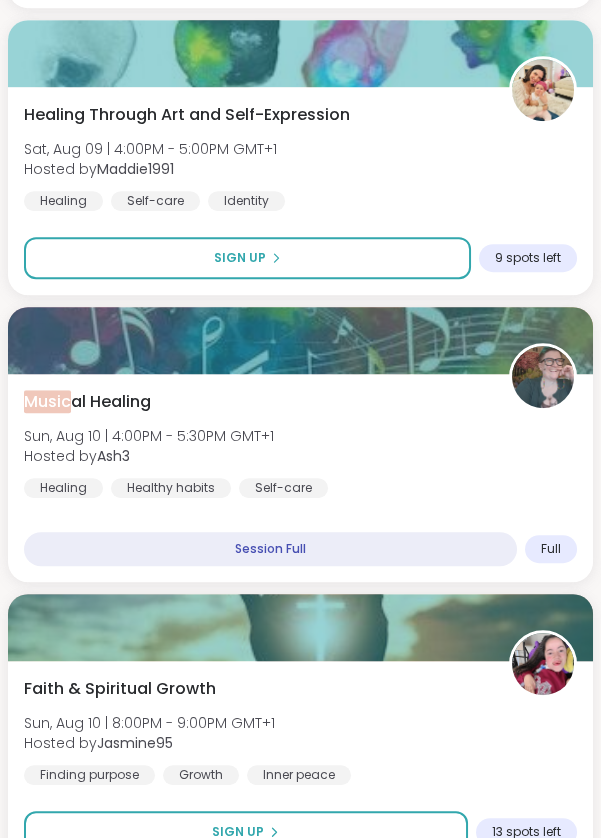 click on "Sign Up" at bounding box center (246, 832) 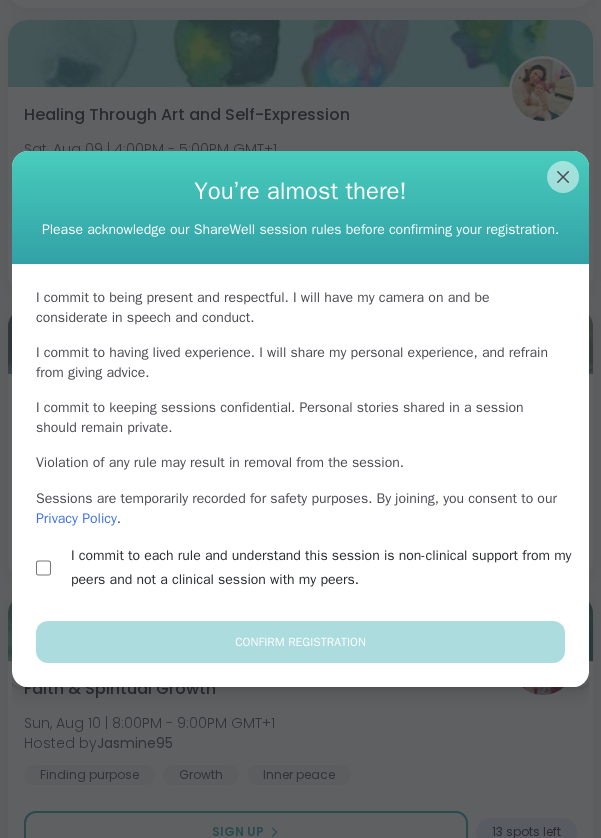 click on "I commit to each rule and understand this session is non-clinical support from my peers and not a clinical session with my peers." at bounding box center [324, 568] 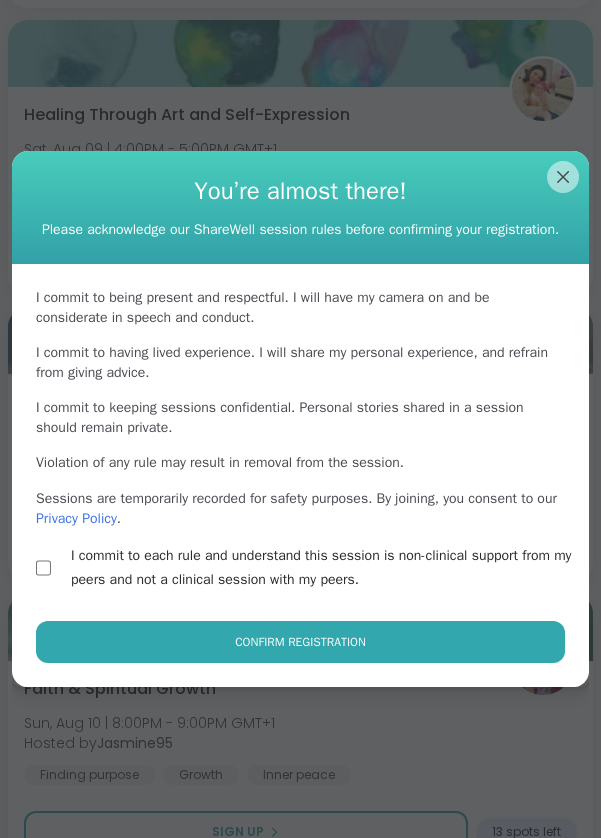 click on "Confirm Registration" at bounding box center [300, 642] 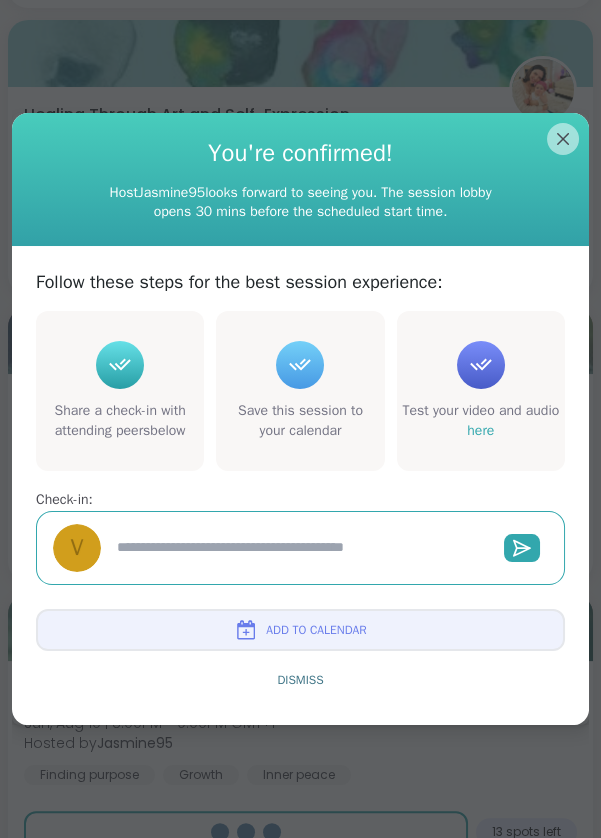 click on "Add to Calendar" at bounding box center (300, 630) 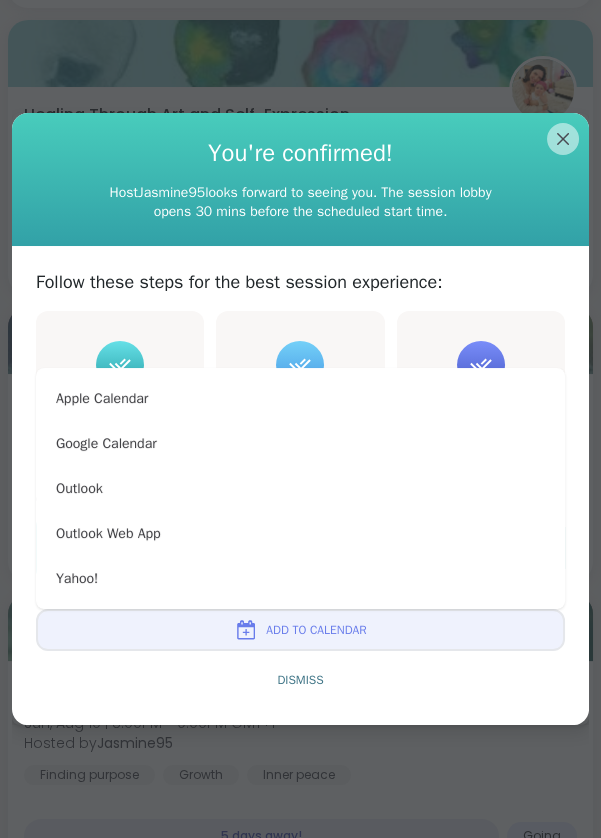 click on "Google Calendar" at bounding box center [300, 443] 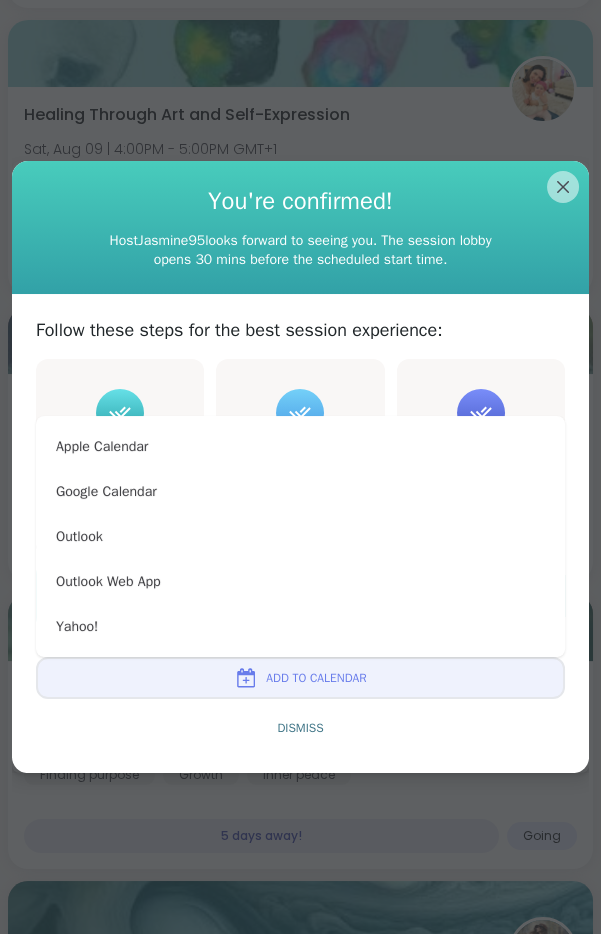 type on "*" 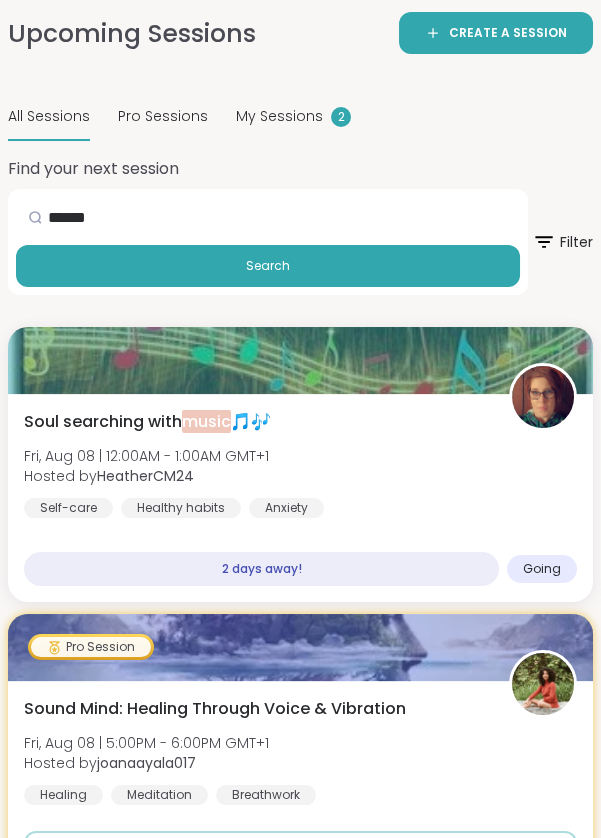 scroll, scrollTop: 0, scrollLeft: 0, axis: both 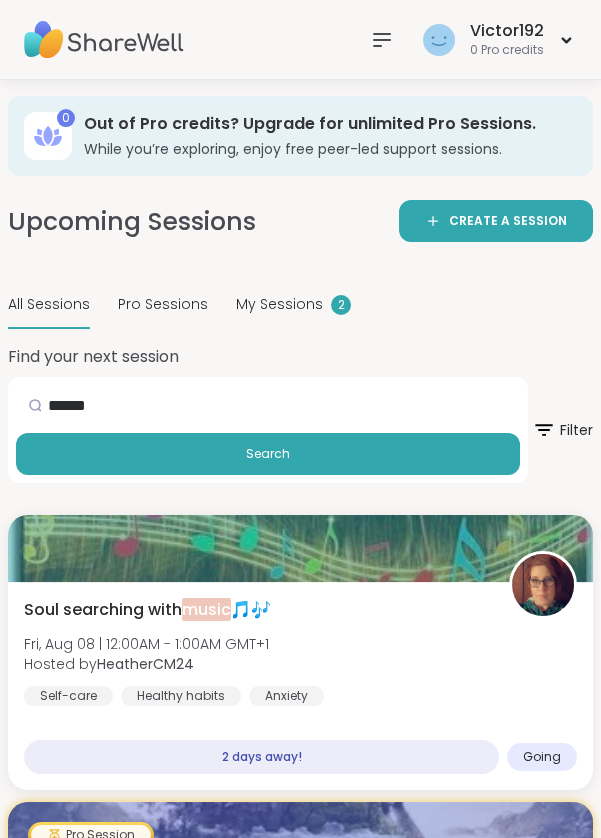 click at bounding box center (439, 40) 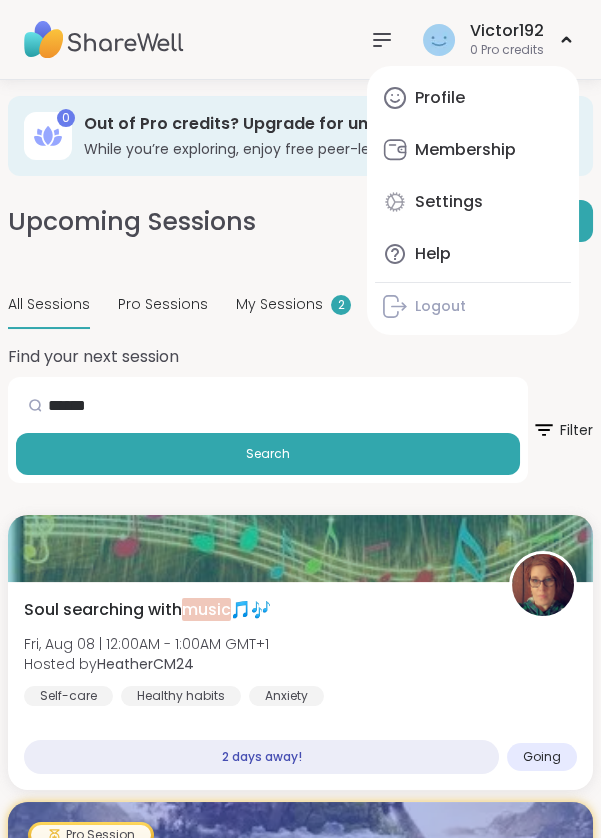 click on "Profile" at bounding box center (440, 98) 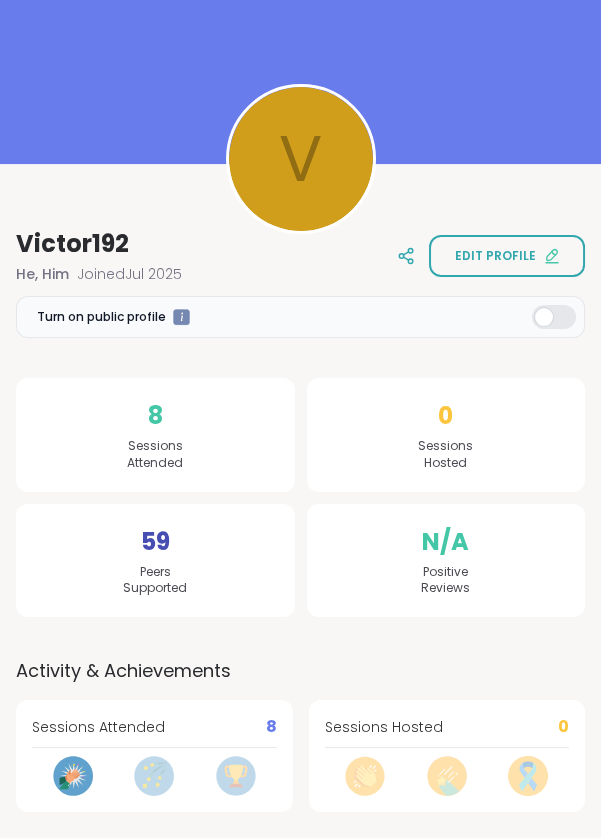 scroll, scrollTop: 249, scrollLeft: 0, axis: vertical 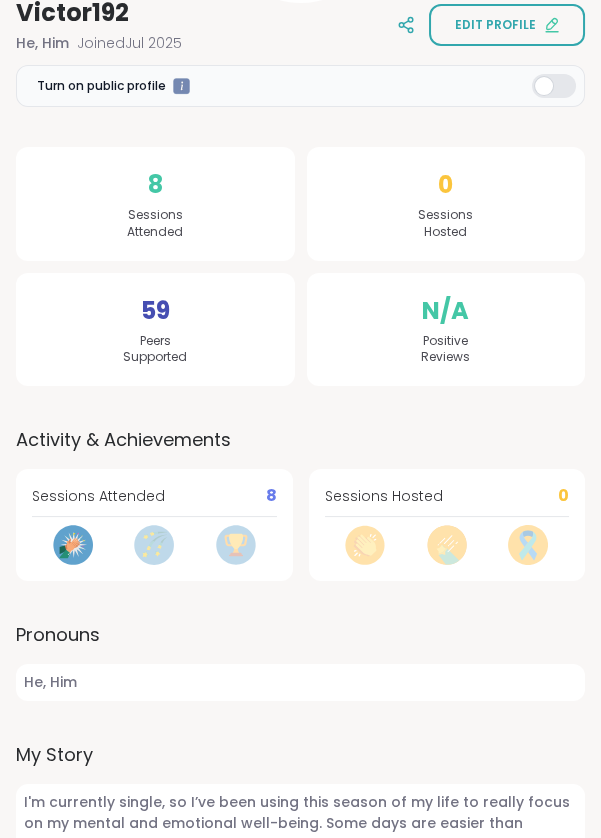 click on "I'm currently single, so I’ve been using this season of my life to really focus on my mental and emotional well-being. Some days are easier than others, but I’m learning to be more patient with myself, to set better boundaries, and to actually enjoy my own company. It’s been healing in ways I didn’t expect" at bounding box center [300, 844] 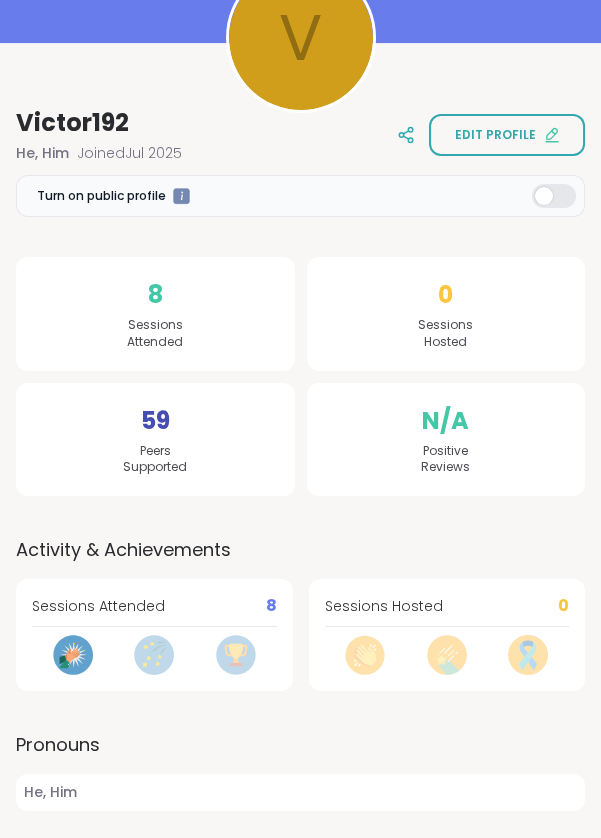 scroll, scrollTop: 397, scrollLeft: 0, axis: vertical 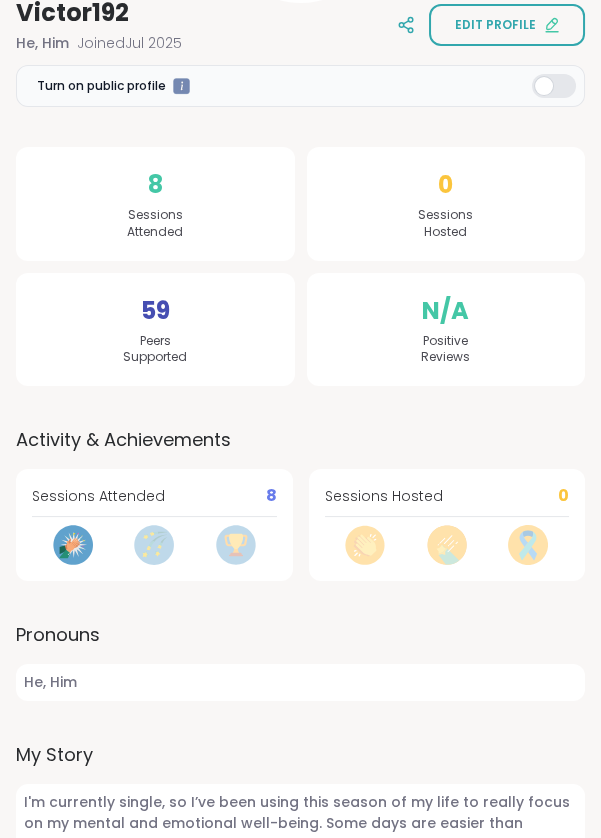 click on "I'm currently single, so I’ve been using this season of my life to really focus on my mental and emotional well-being. Some days are easier than others, but I’m learning to be more patient with myself, to set better boundaries, and to actually enjoy my own company. It’s been healing in ways I didn’t expect" at bounding box center (300, 844) 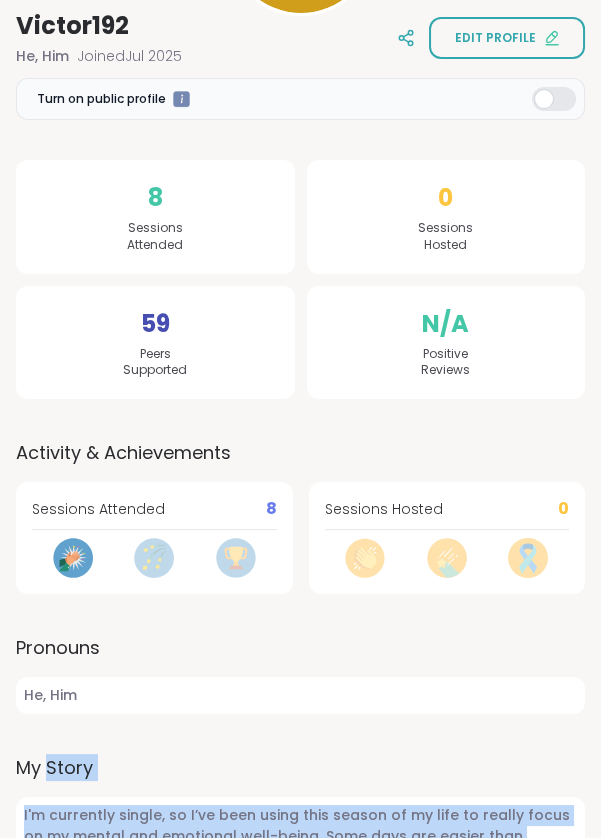 scroll, scrollTop: 397, scrollLeft: 0, axis: vertical 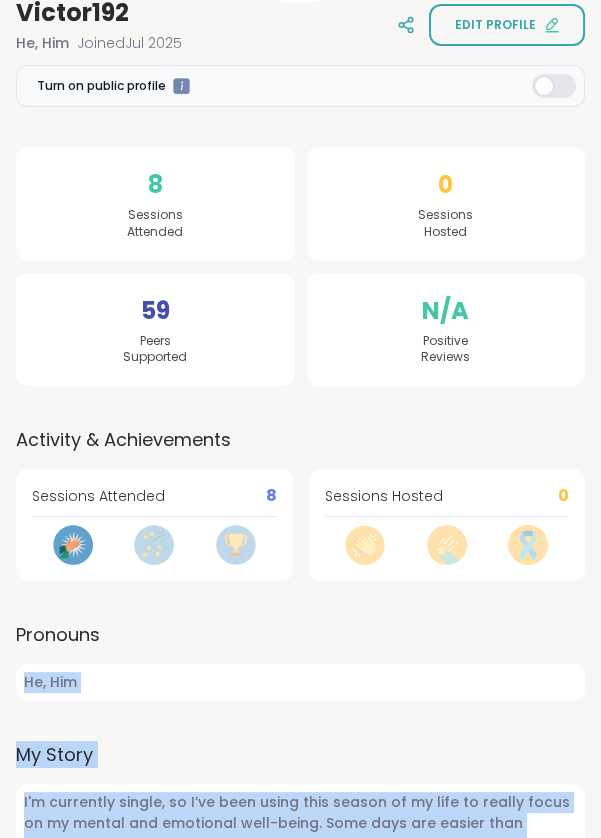 copy on "He, Him My Story I'm currently single, so I’ve been using this season of my life to really focus on my mental and emotional well-being. Some days are easier than others, but I’m learning to be more patient with myself, to set better boundaries, and to actually enjoy my own company. It’s been healing in ways I didn’t expect" 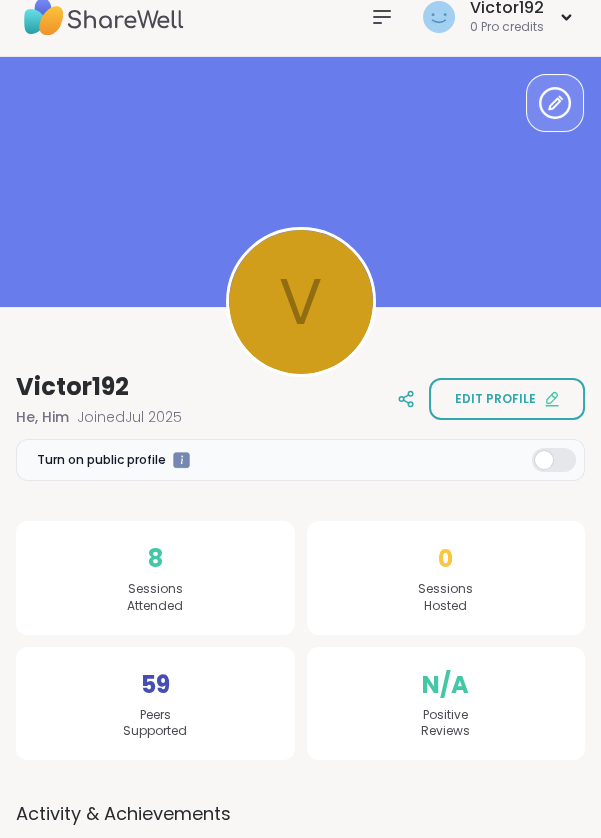 scroll, scrollTop: 0, scrollLeft: 0, axis: both 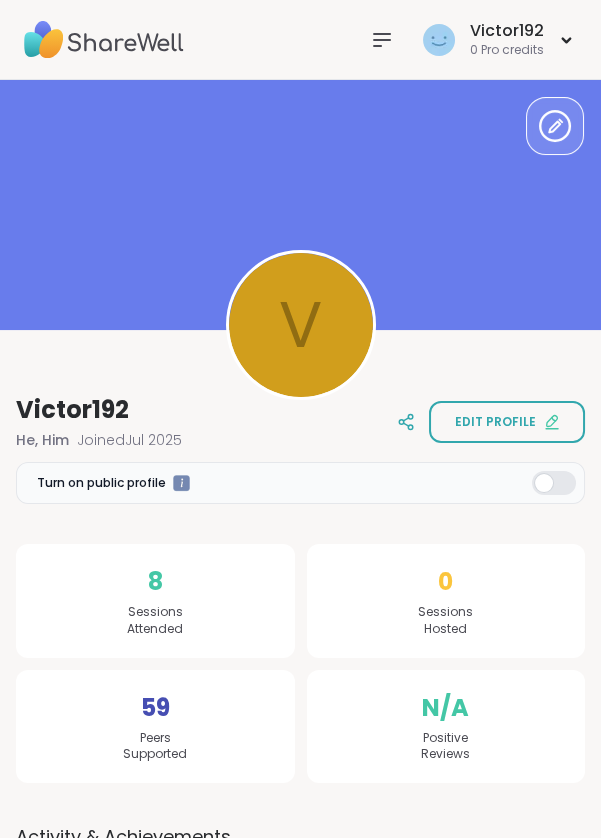 click on "Edit profile" at bounding box center (495, 422) 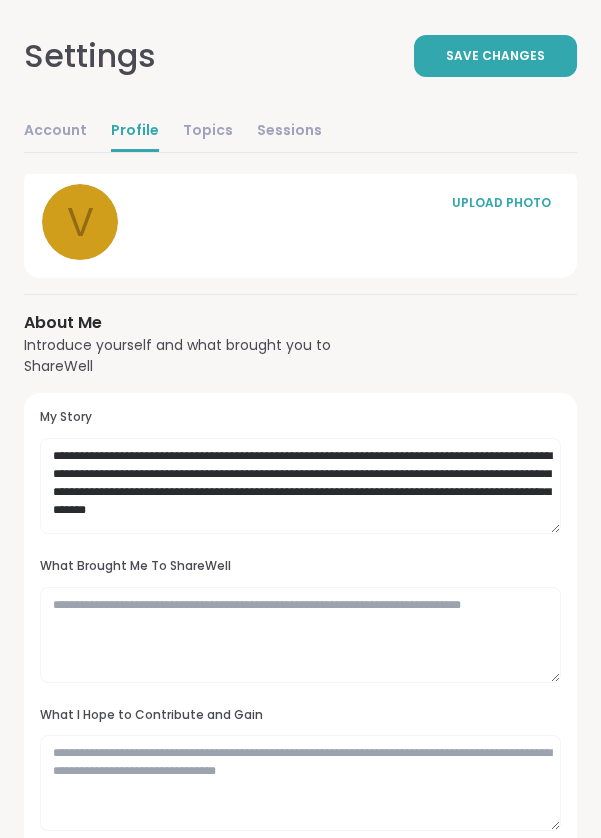 scroll, scrollTop: 252, scrollLeft: 0, axis: vertical 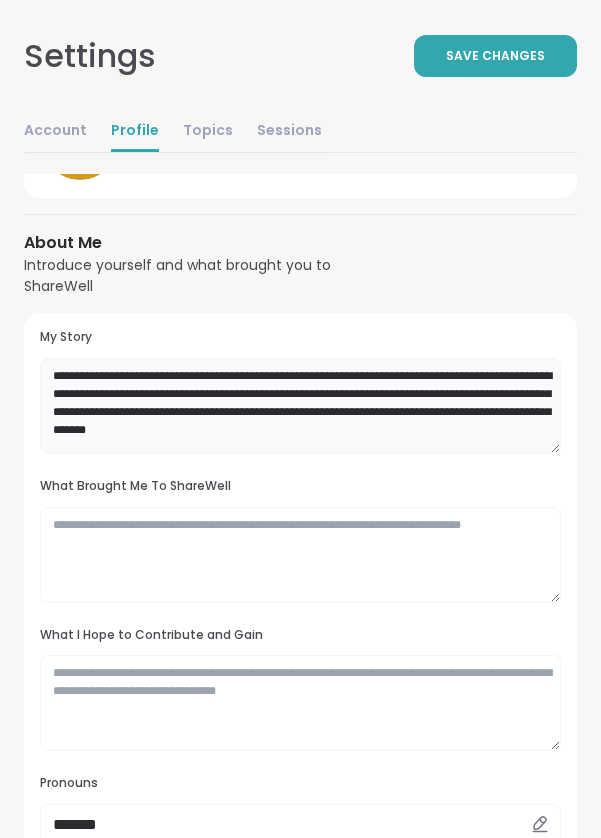 click on "**********" at bounding box center (300, 406) 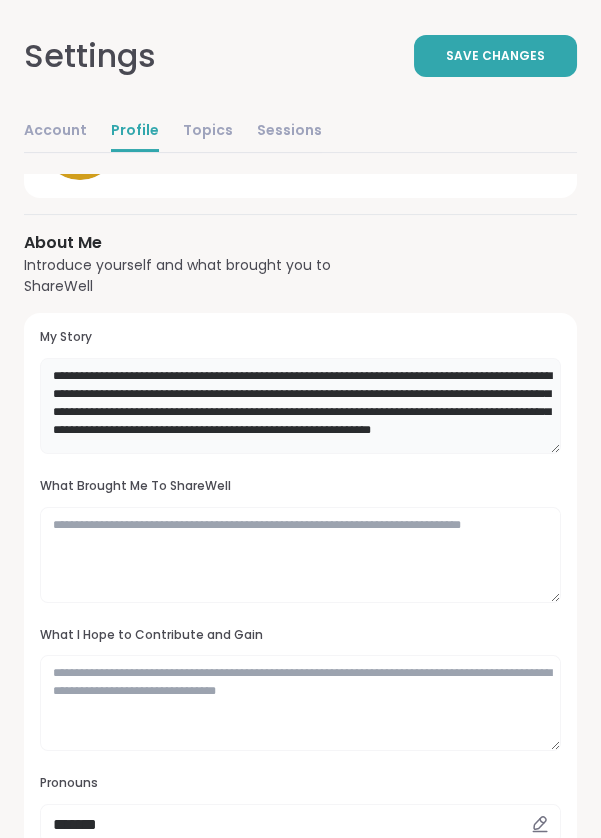 scroll, scrollTop: 3, scrollLeft: 0, axis: vertical 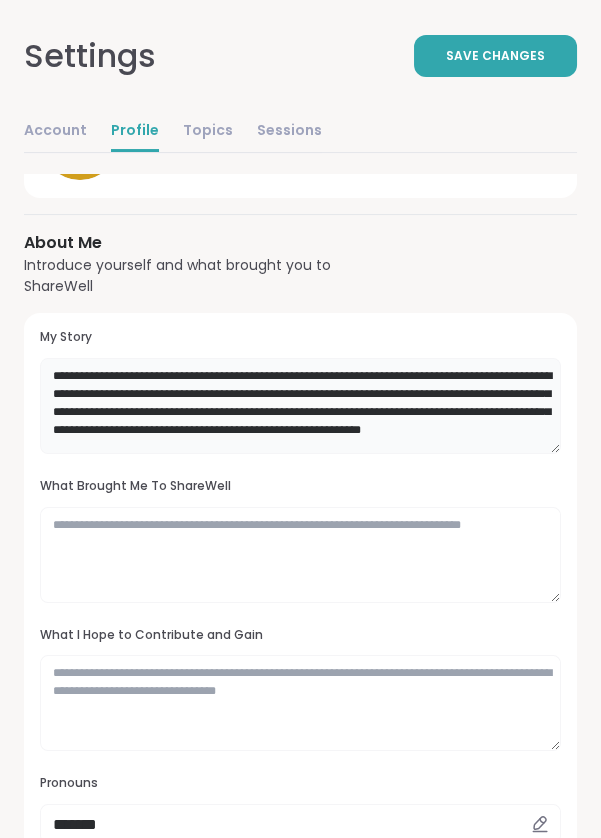 click on "**********" at bounding box center [300, 406] 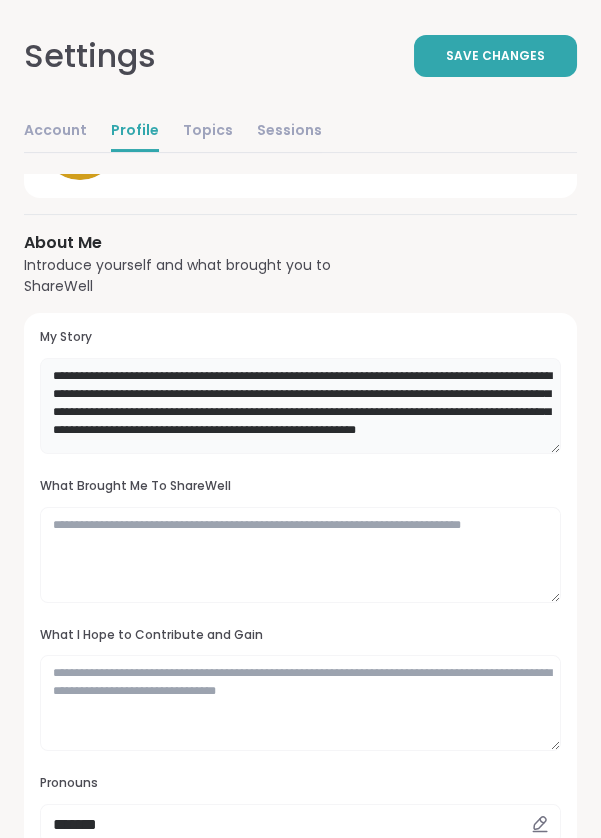 scroll, scrollTop: 11, scrollLeft: 0, axis: vertical 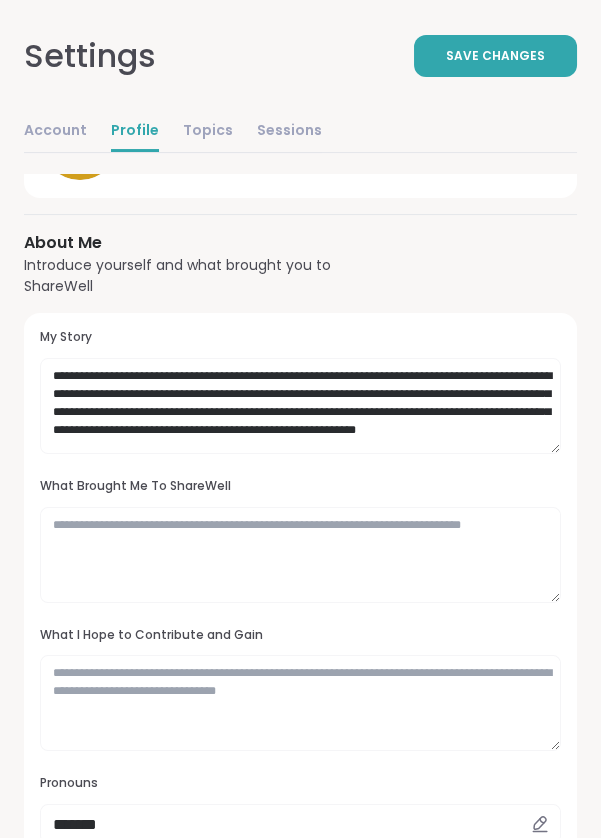 click on "Save Changes" at bounding box center [495, 56] 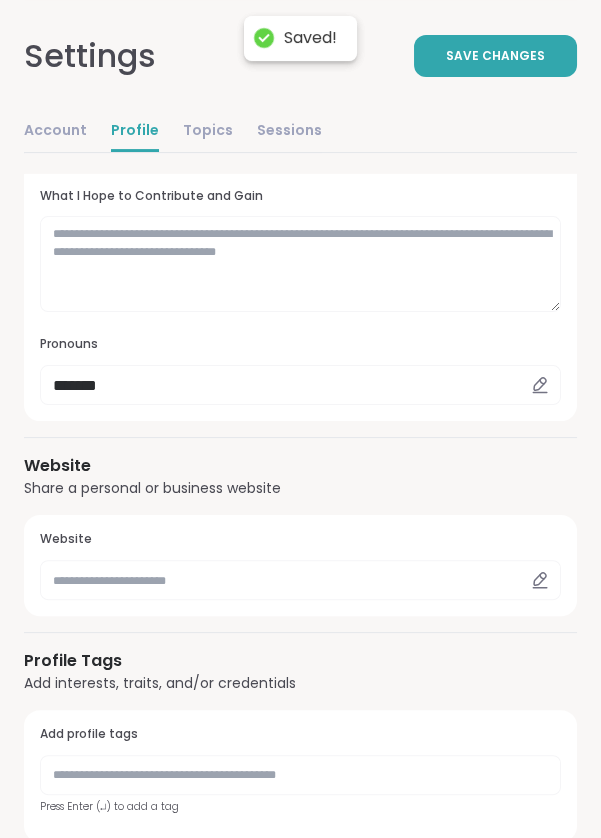 scroll, scrollTop: 689, scrollLeft: 0, axis: vertical 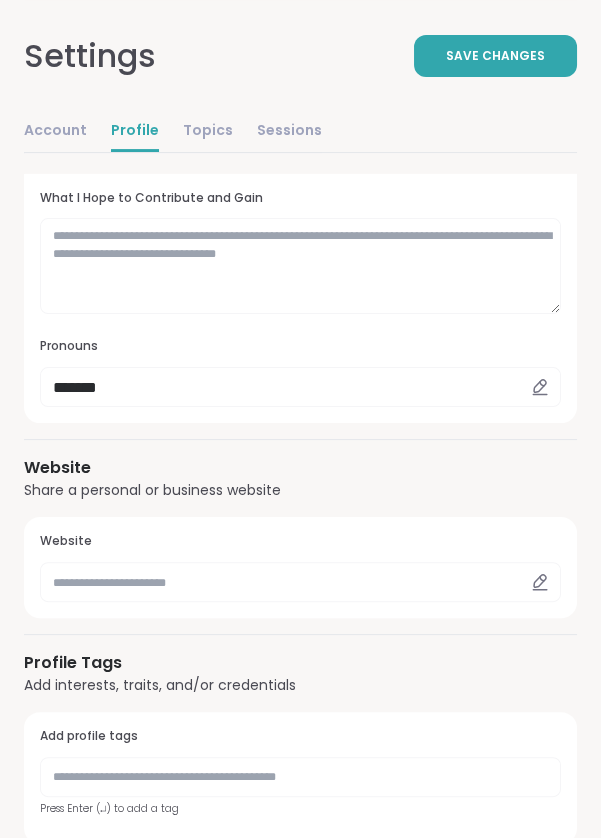 click on "Account" at bounding box center [55, 132] 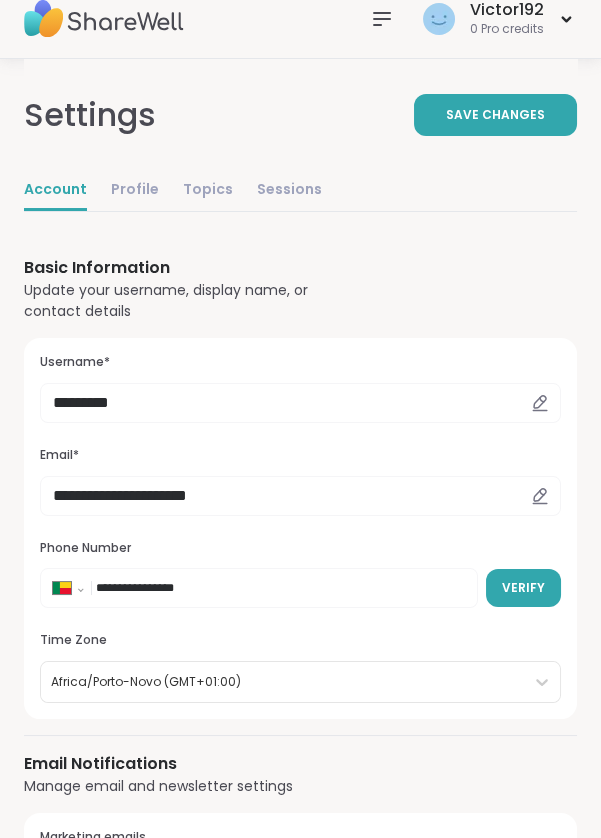 scroll, scrollTop: 0, scrollLeft: 0, axis: both 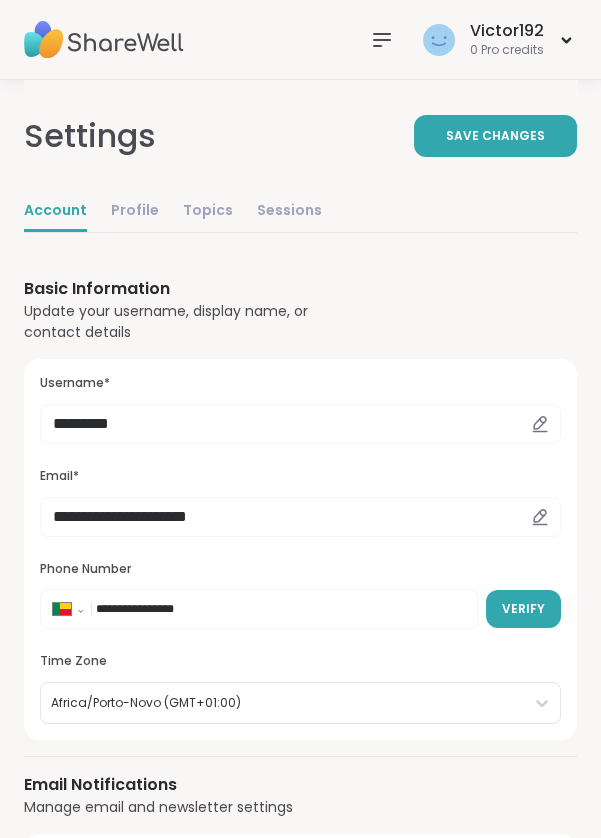 click 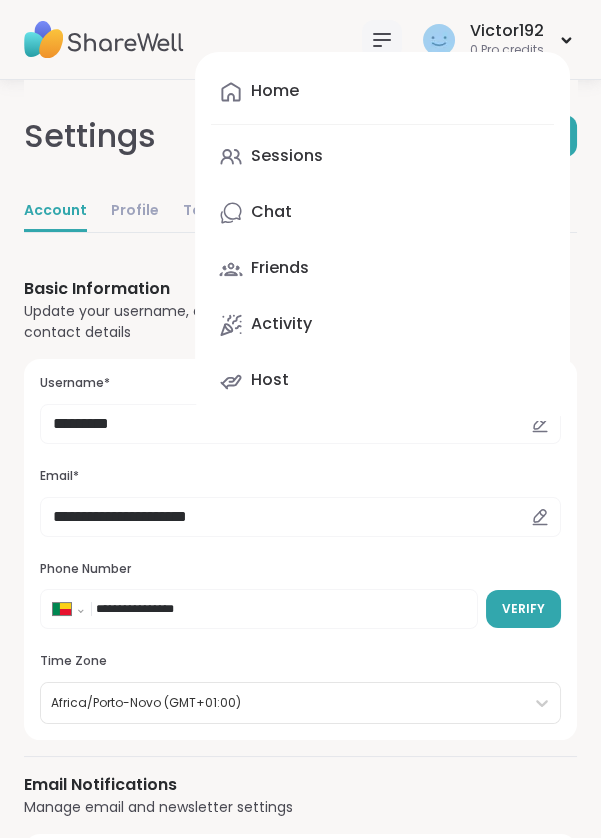 click on "Chat" at bounding box center (382, 213) 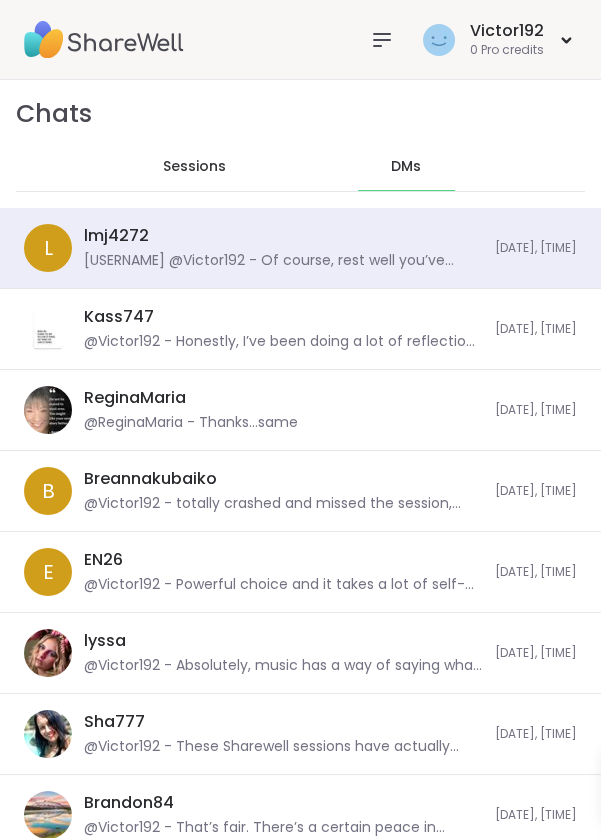 scroll, scrollTop: 40209, scrollLeft: 0, axis: vertical 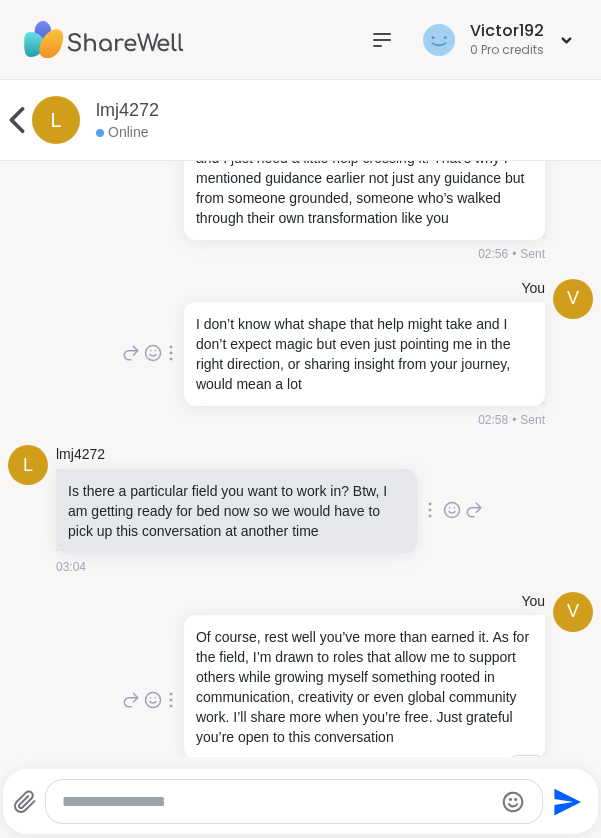 click 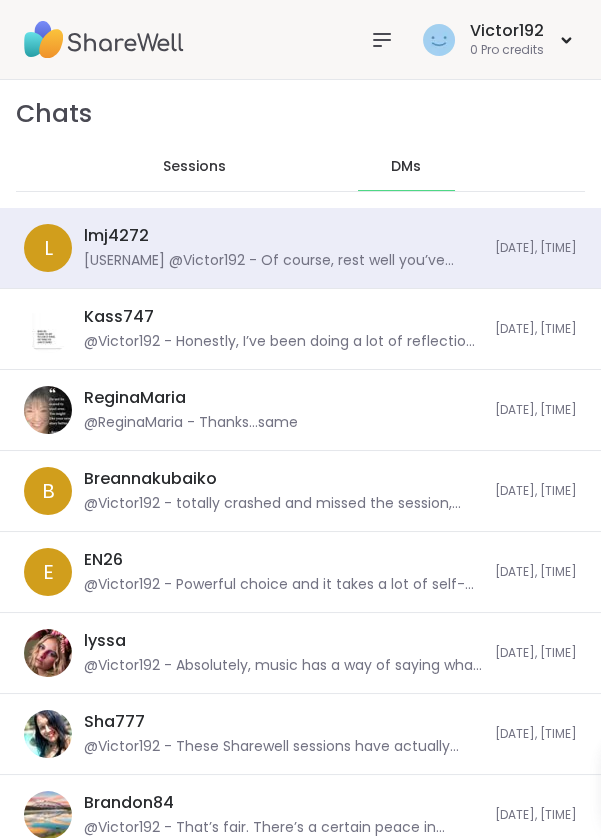 scroll, scrollTop: 40209, scrollLeft: 0, axis: vertical 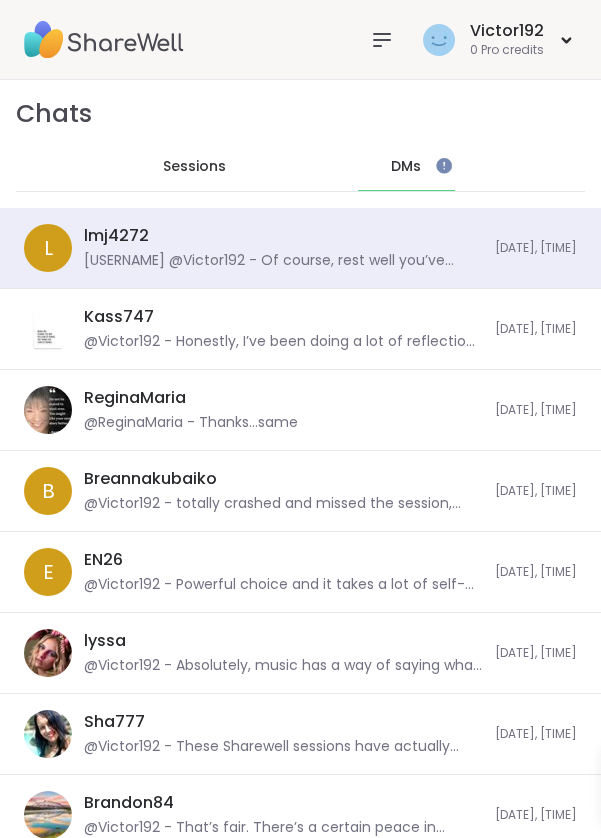 click on "l lmj4272 @Victor192 - Of course, rest well you’ve more than earned it.
As for the field, I’m drawn to roles that allow me to support others while growing myself something rooted in communication, creativity or even global community work.
I’ll share more when you’re free. Just grateful you’re open to this conversation 04/08/2025, 03:08" at bounding box center [300, 248] 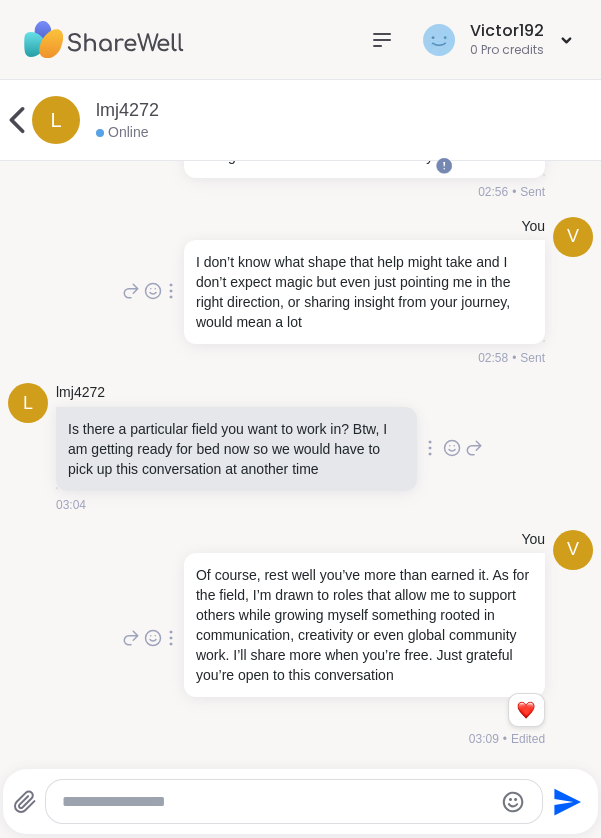 scroll, scrollTop: 13793, scrollLeft: 0, axis: vertical 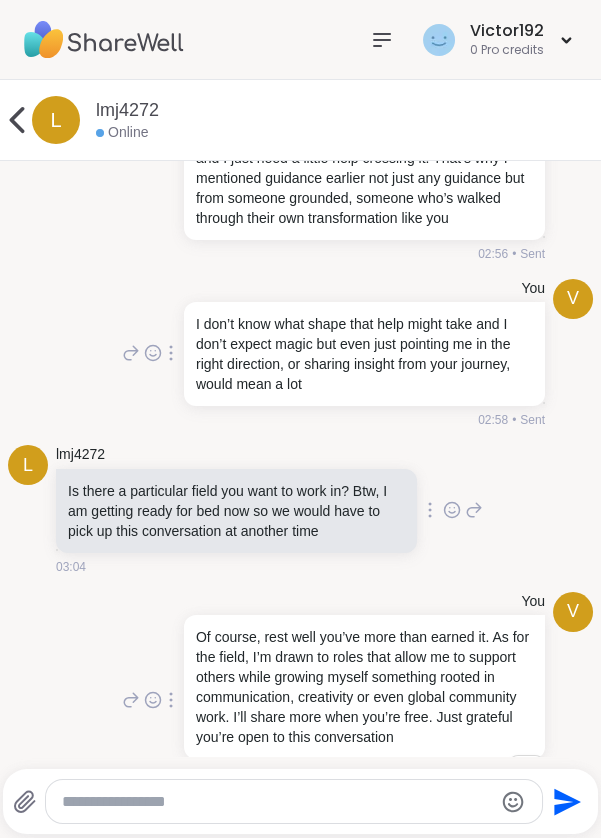 click on "l lmj4272 Online" at bounding box center (300, 120) 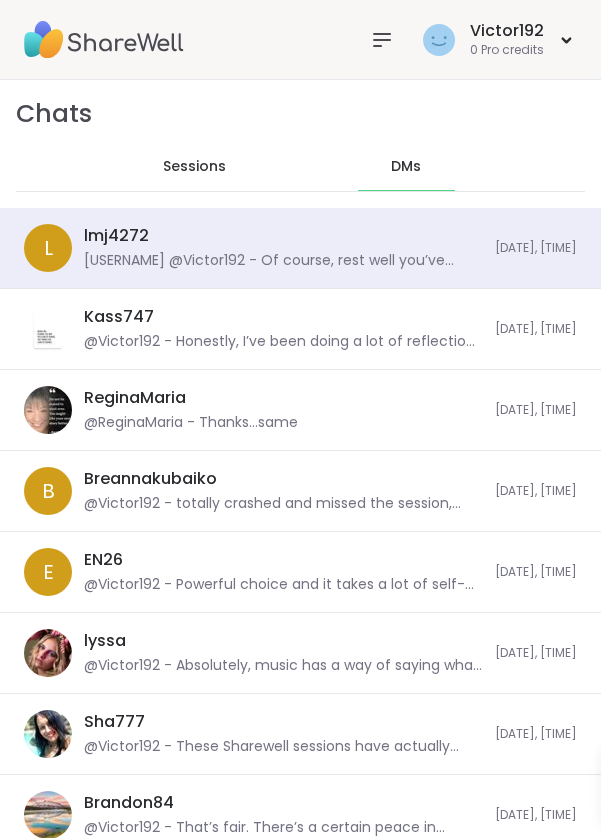 scroll, scrollTop: 40209, scrollLeft: 0, axis: vertical 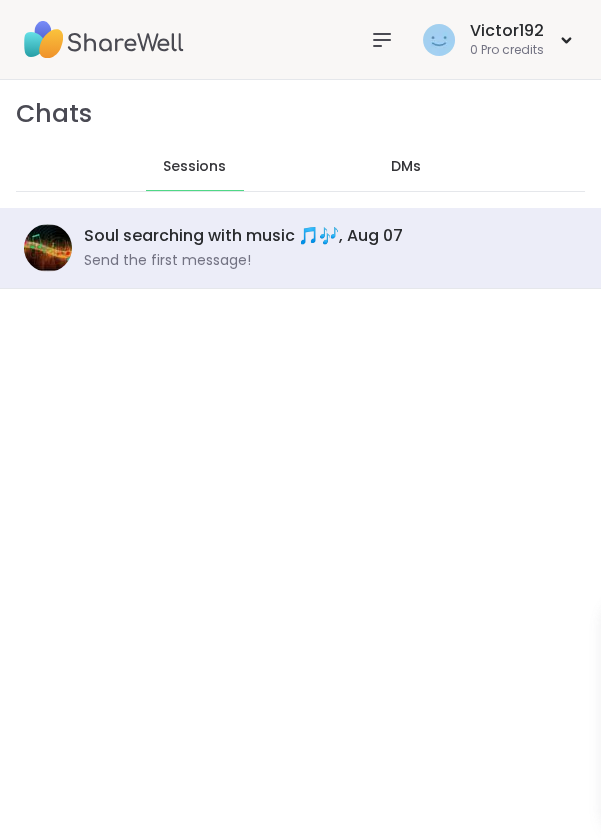 click on "Send the first message!" at bounding box center (167, 261) 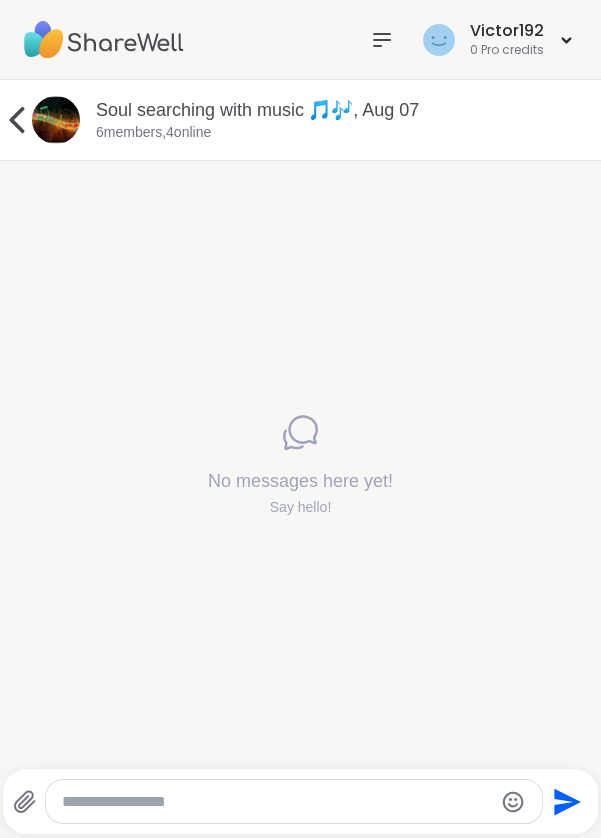 click on "6  members,  4  online" at bounding box center [153, 133] 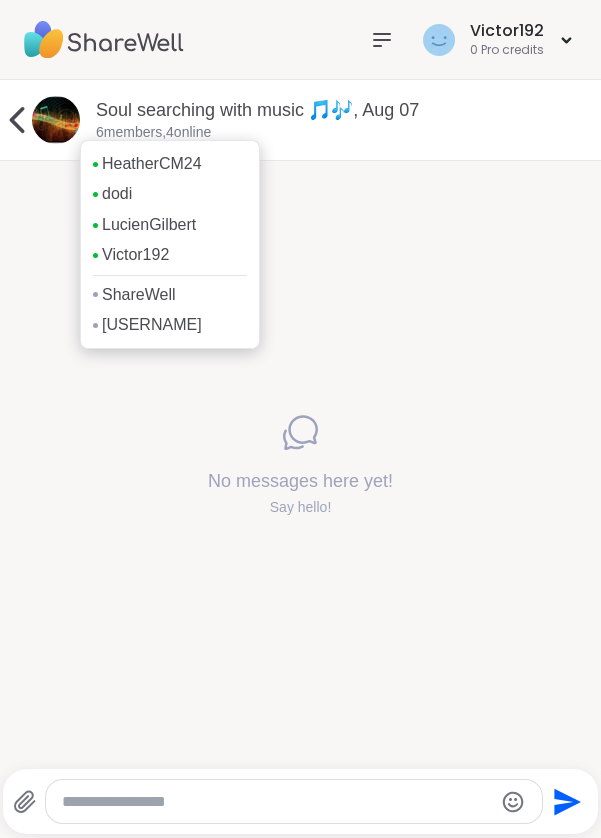 click 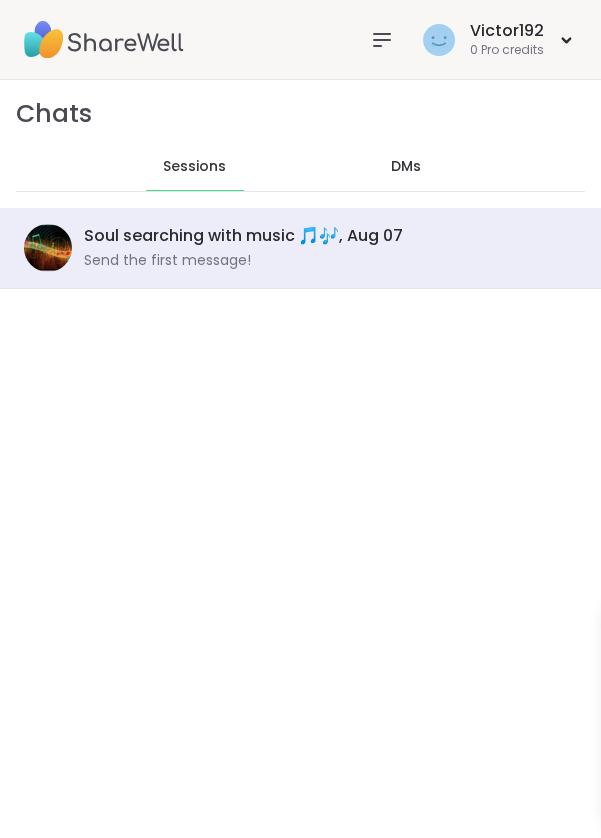 scroll, scrollTop: 0, scrollLeft: 0, axis: both 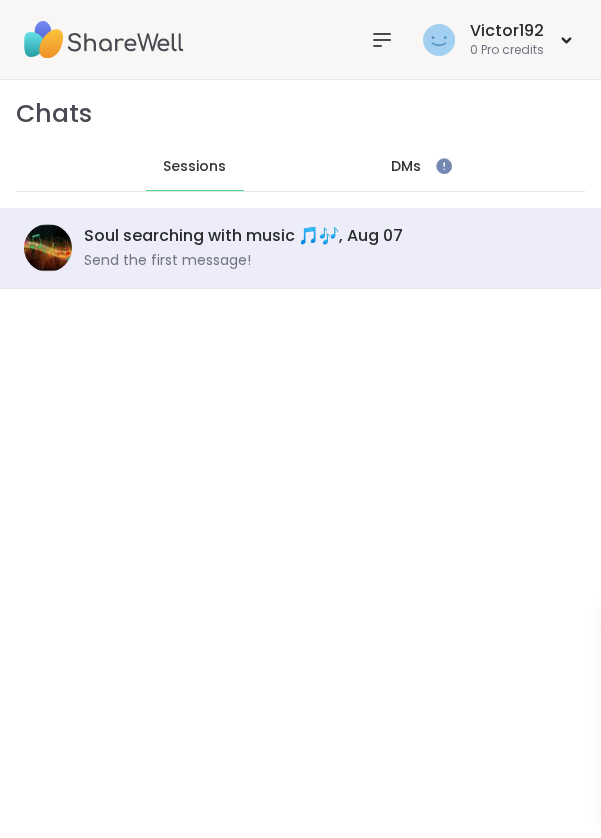 click on "DMs" at bounding box center [406, 167] 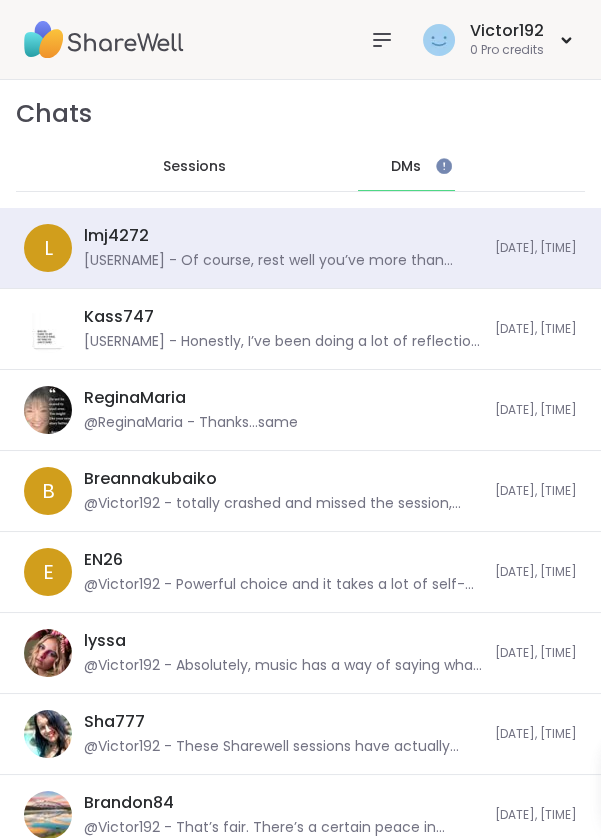 scroll, scrollTop: 40209, scrollLeft: 0, axis: vertical 